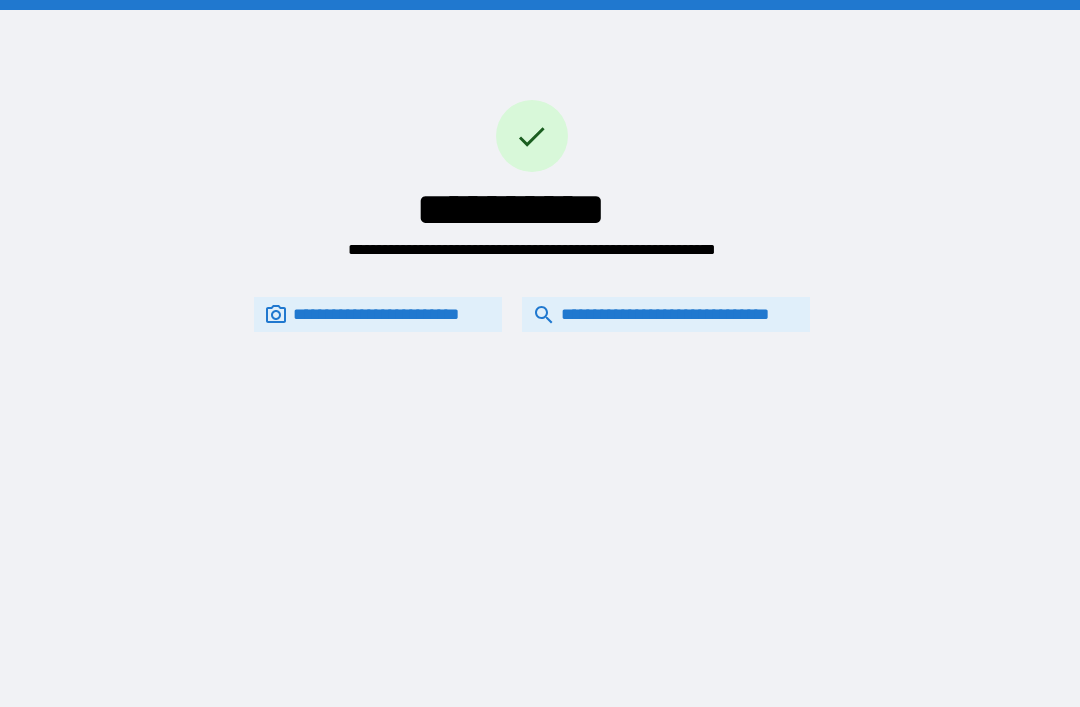 scroll, scrollTop: 64, scrollLeft: 0, axis: vertical 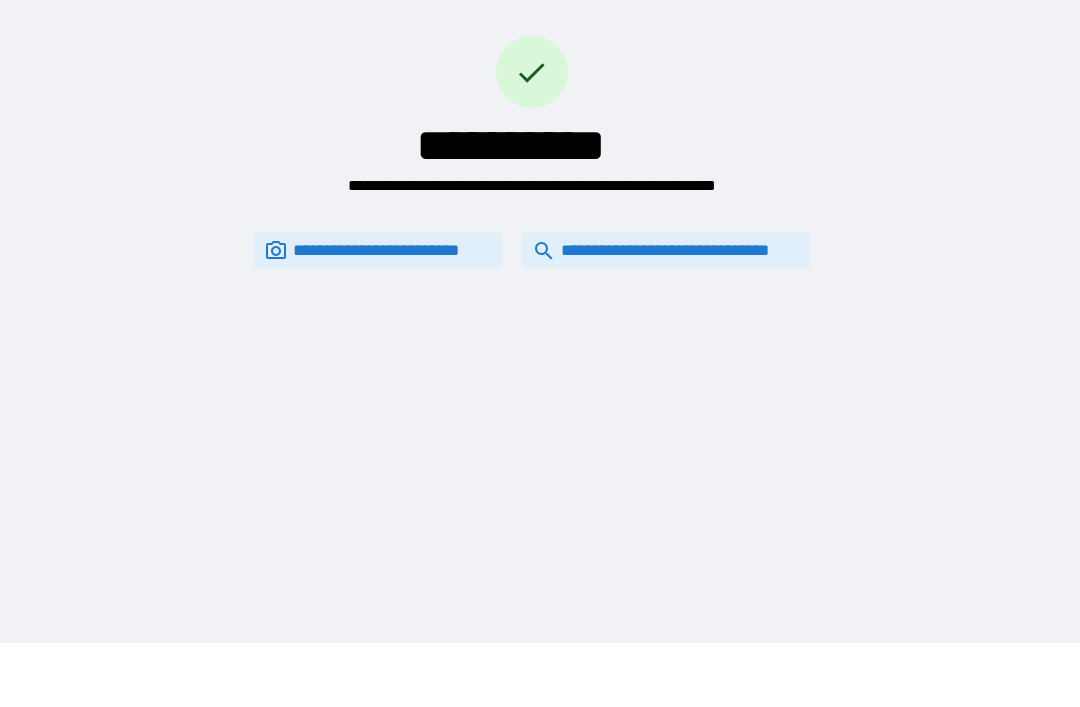 click on "**********" at bounding box center (666, 250) 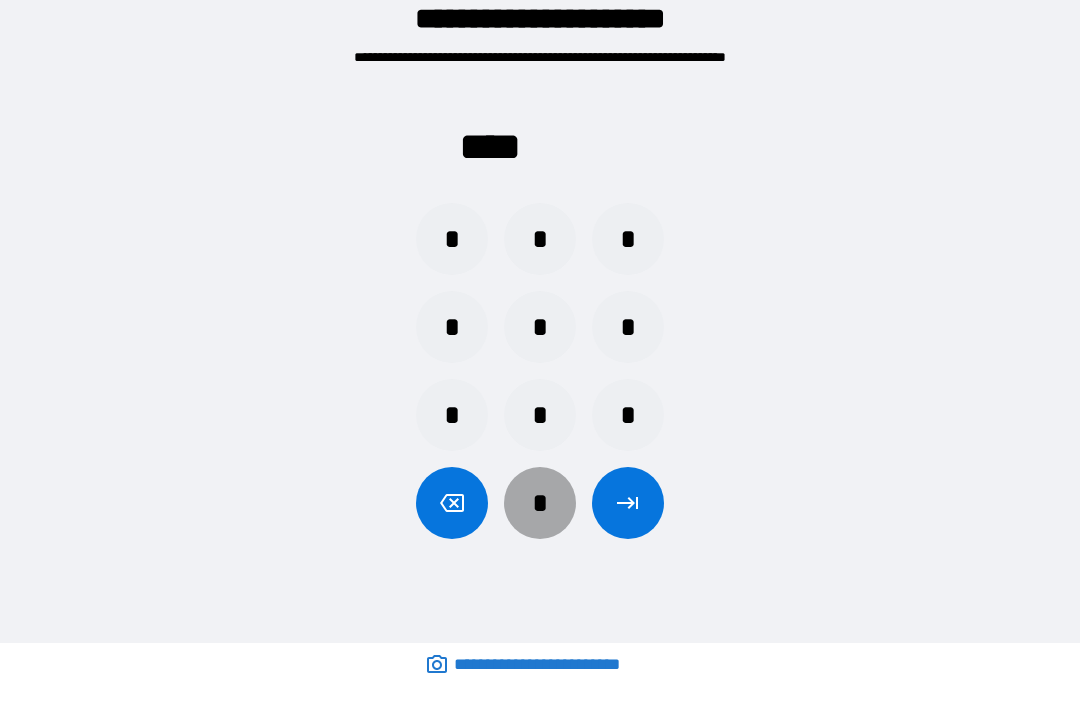 click on "*" at bounding box center (540, 503) 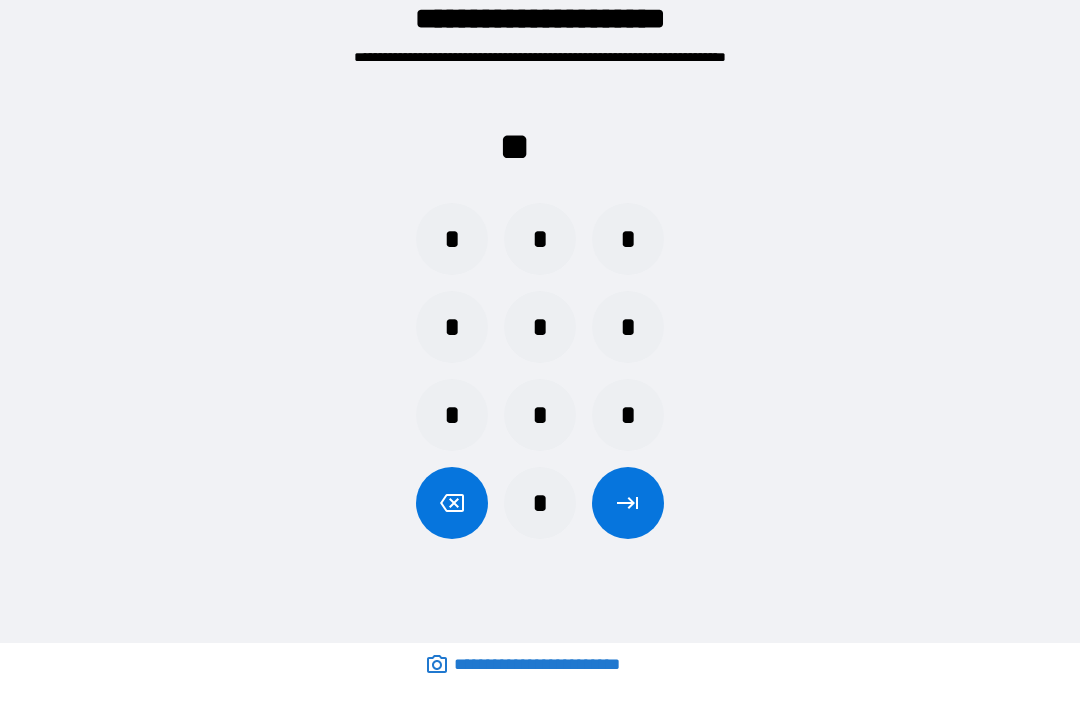 click on "*" at bounding box center [452, 327] 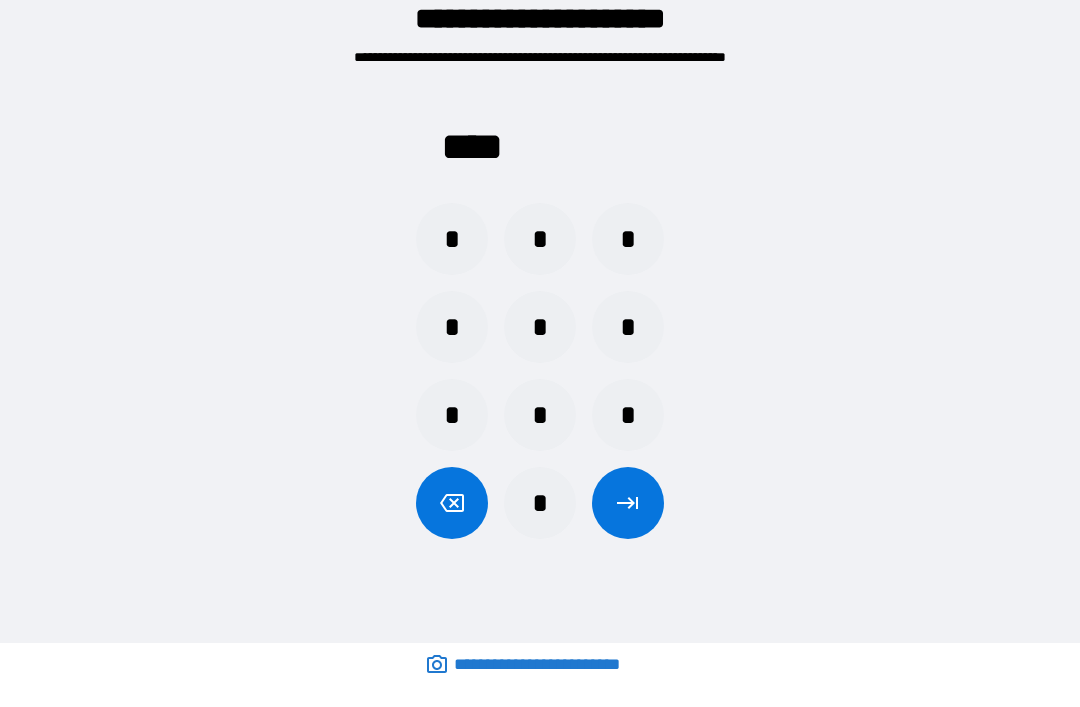 click at bounding box center [628, 503] 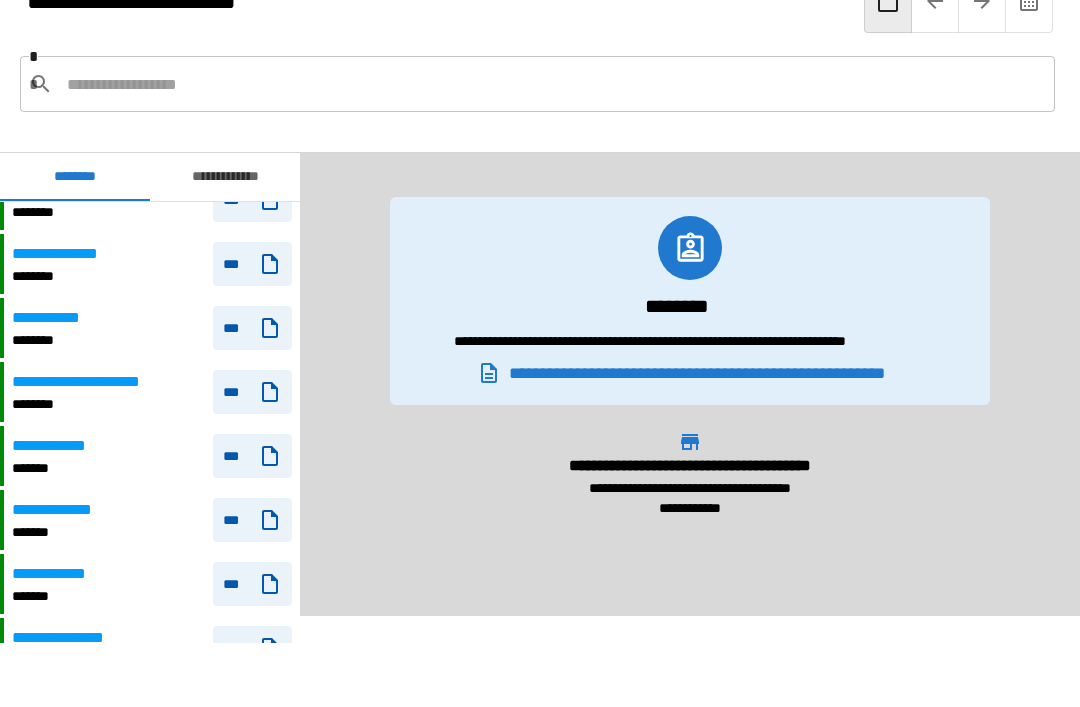 scroll, scrollTop: 1315, scrollLeft: 0, axis: vertical 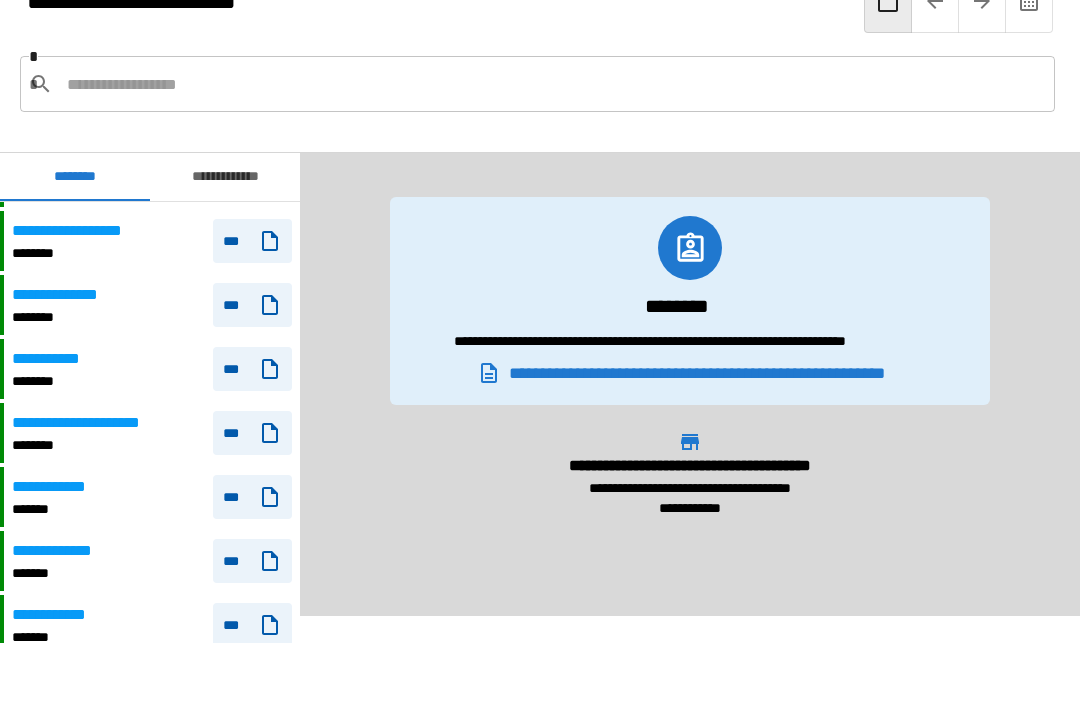 click on "**********" at bounding box center (150, 241) 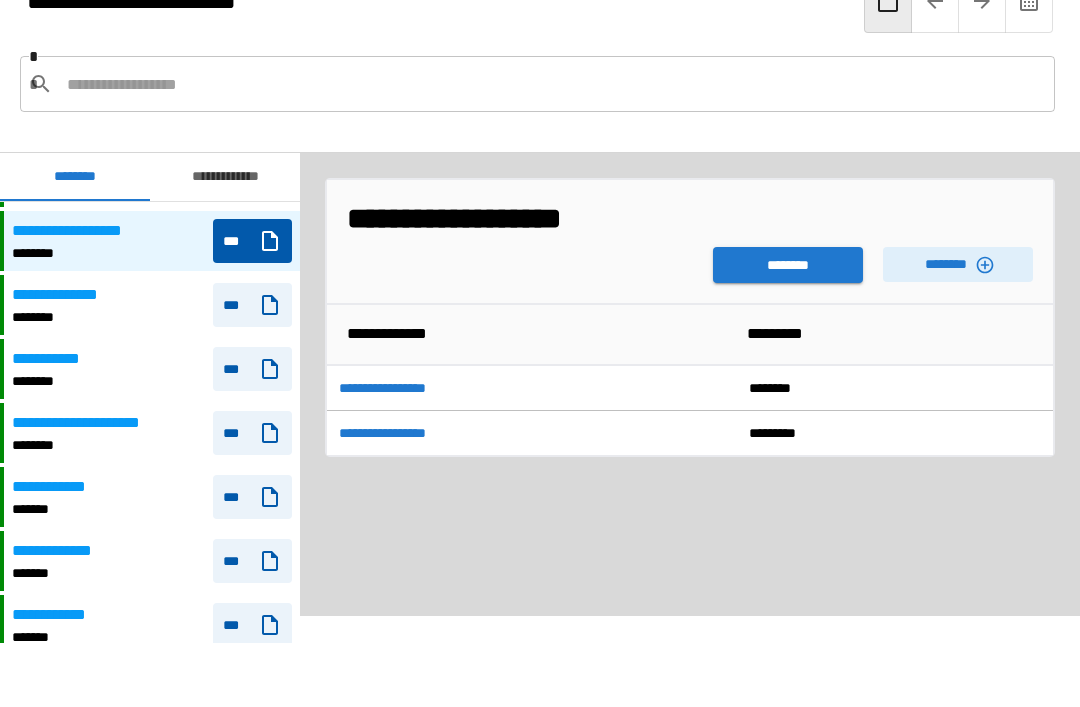 click on "***" at bounding box center (252, 369) 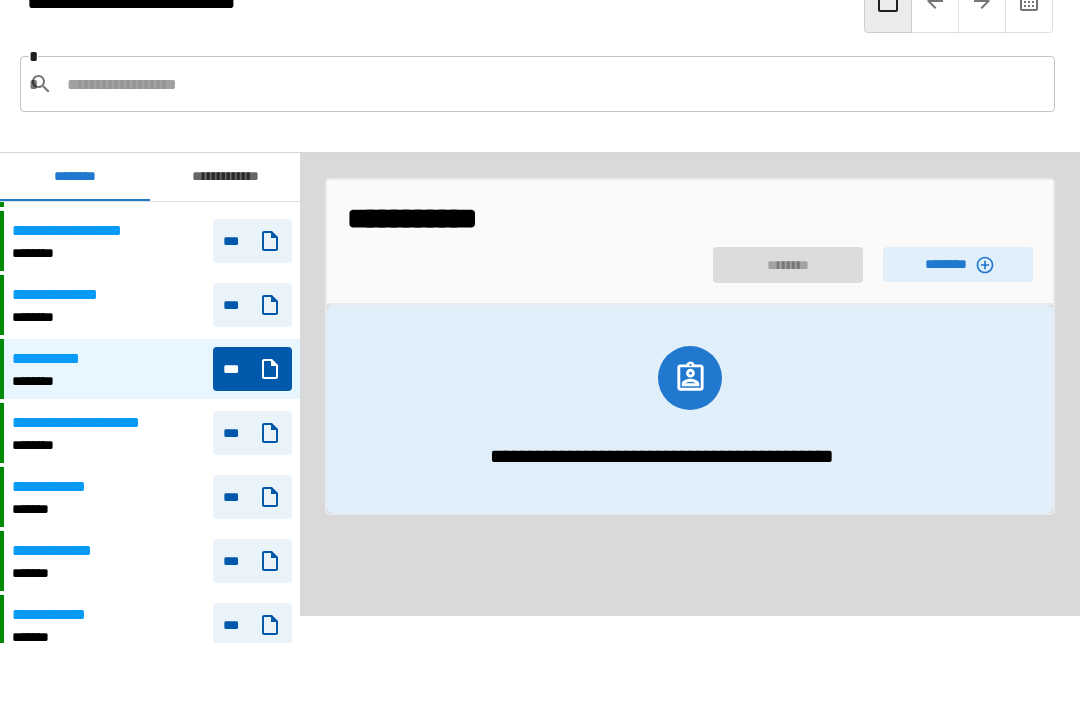 click on "********" at bounding box center (958, 264) 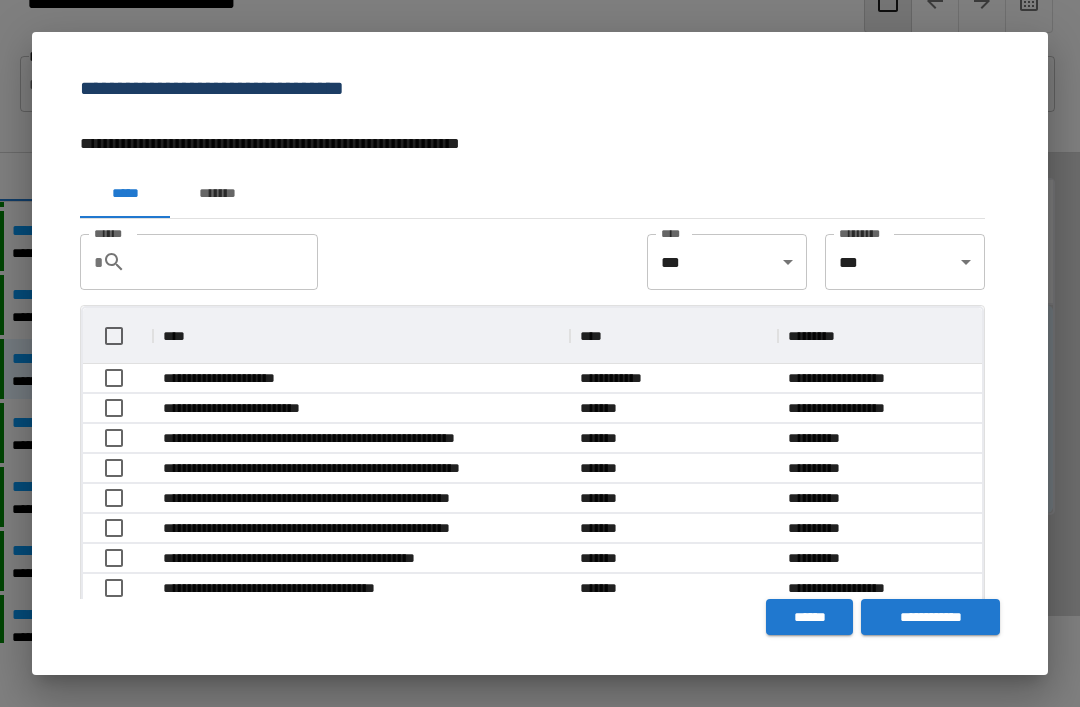 scroll, scrollTop: 356, scrollLeft: 899, axis: both 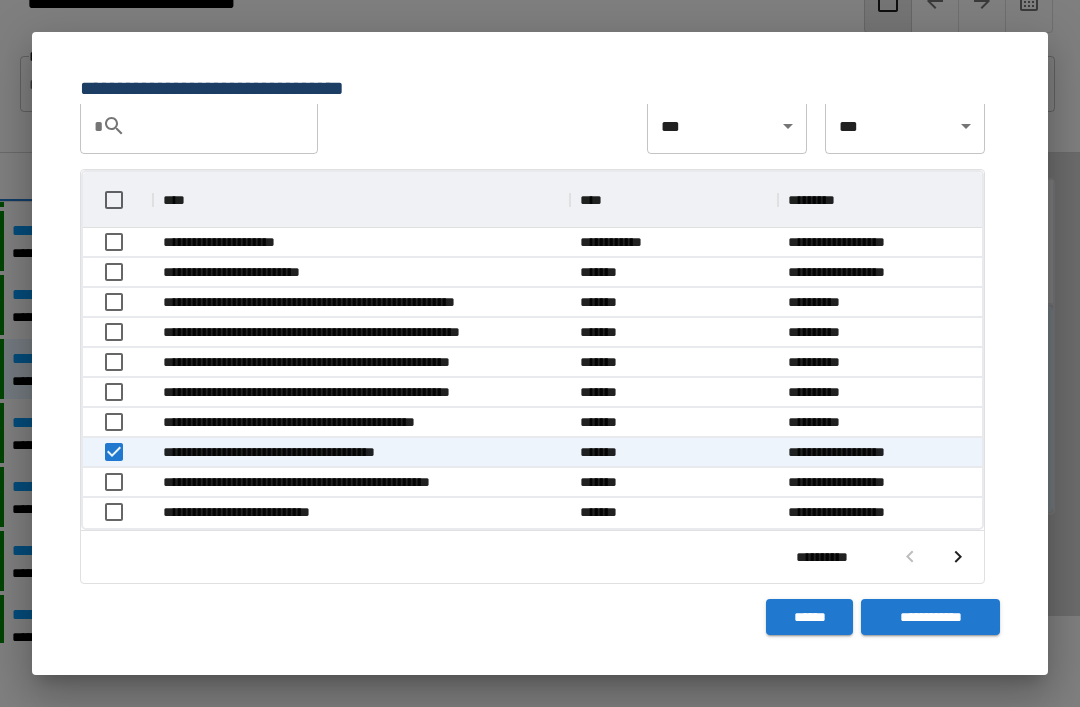 click 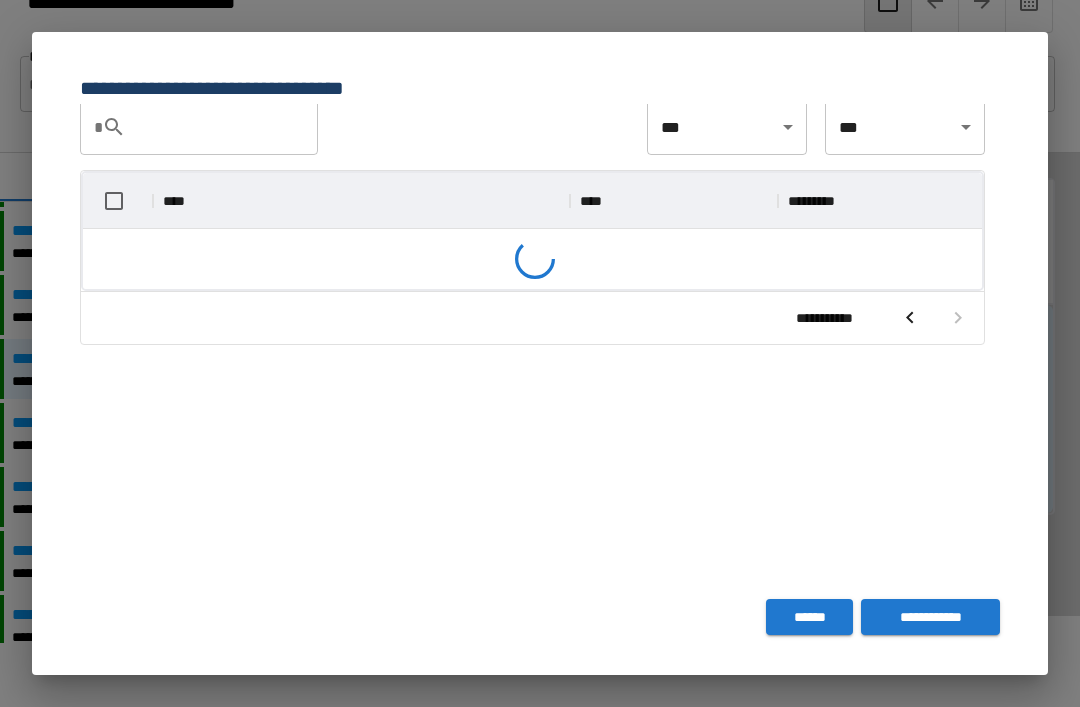 scroll, scrollTop: 135, scrollLeft: 0, axis: vertical 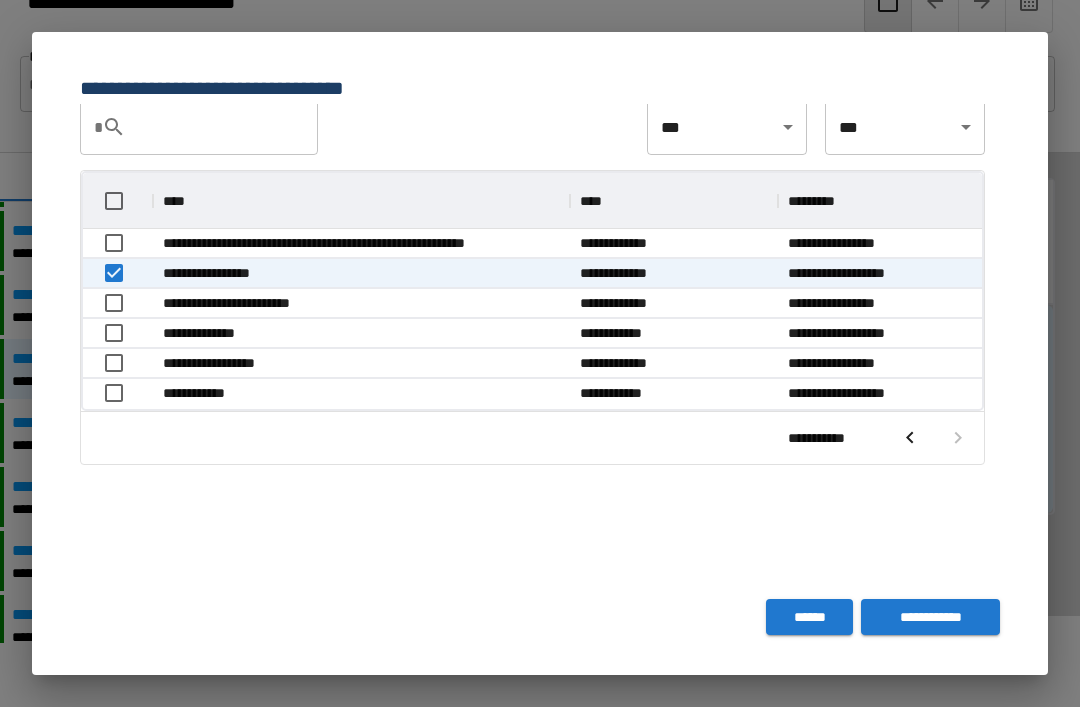 click on "**********" at bounding box center (930, 617) 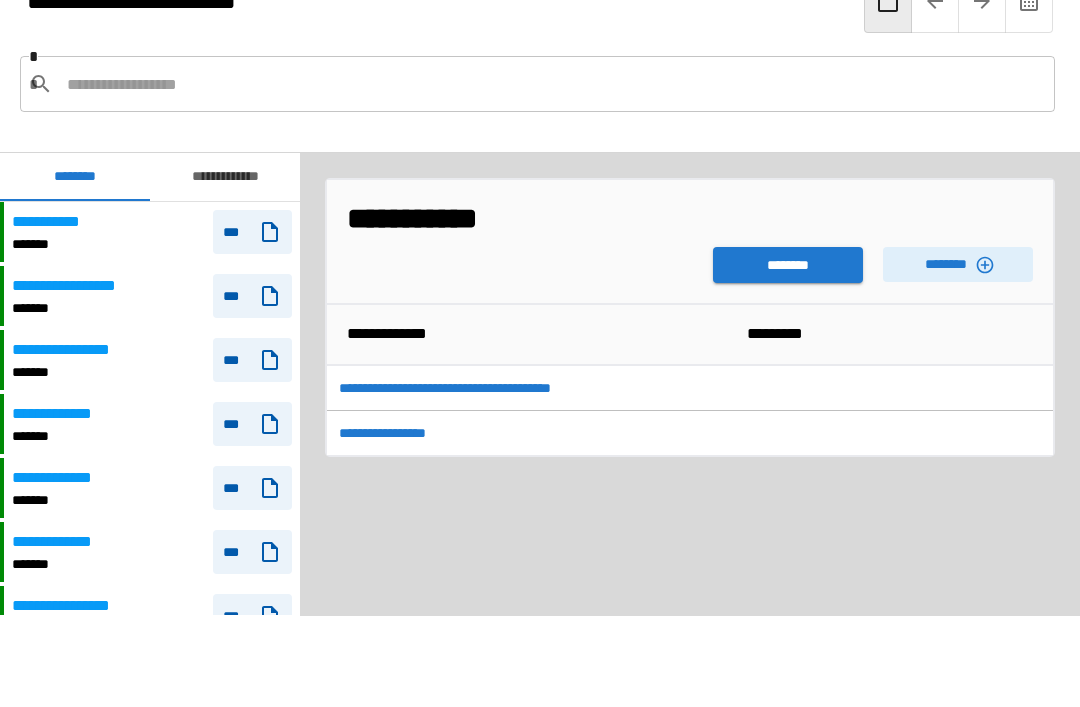 scroll, scrollTop: 1380, scrollLeft: 0, axis: vertical 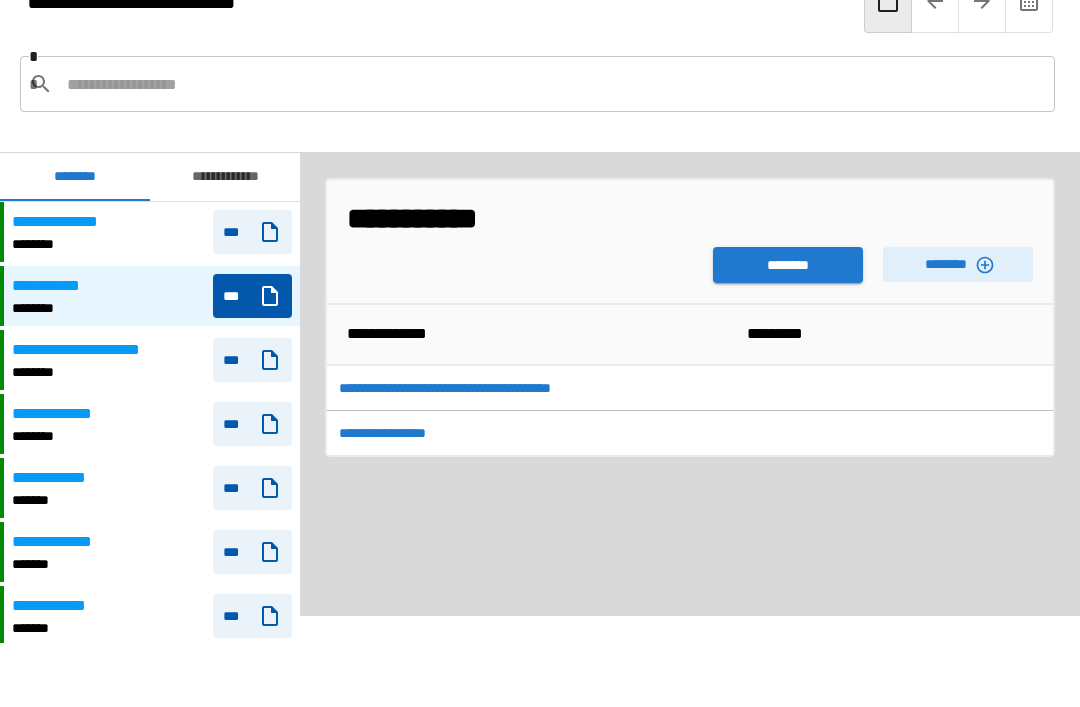 click on "********" at bounding box center [788, 265] 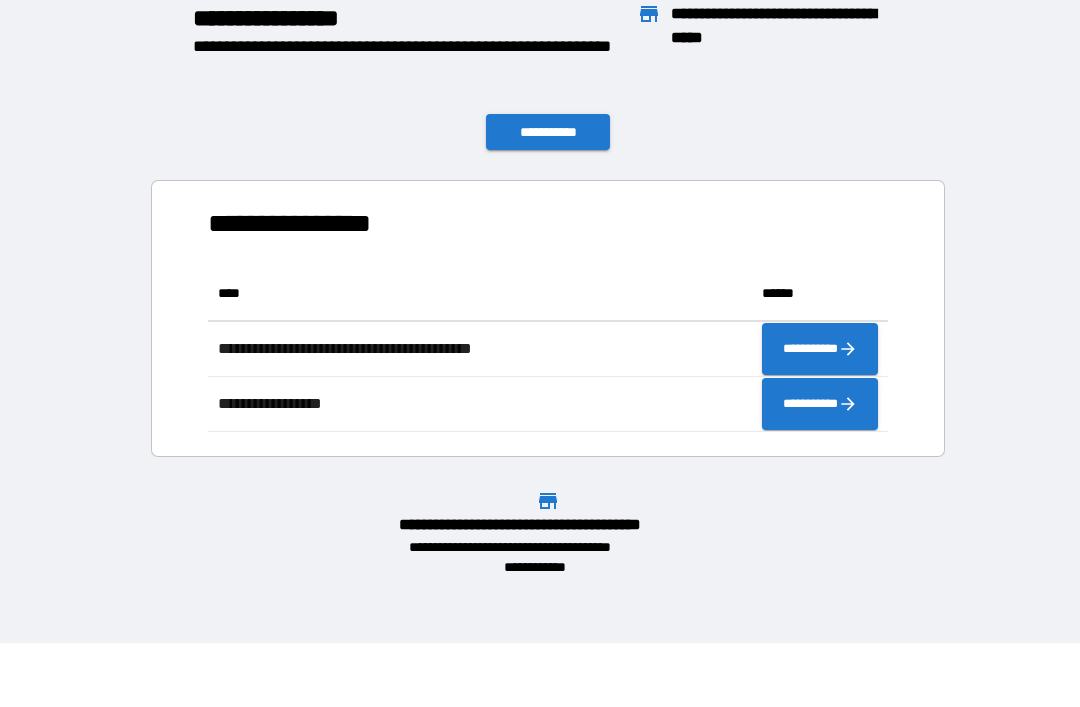 scroll, scrollTop: 166, scrollLeft: 680, axis: both 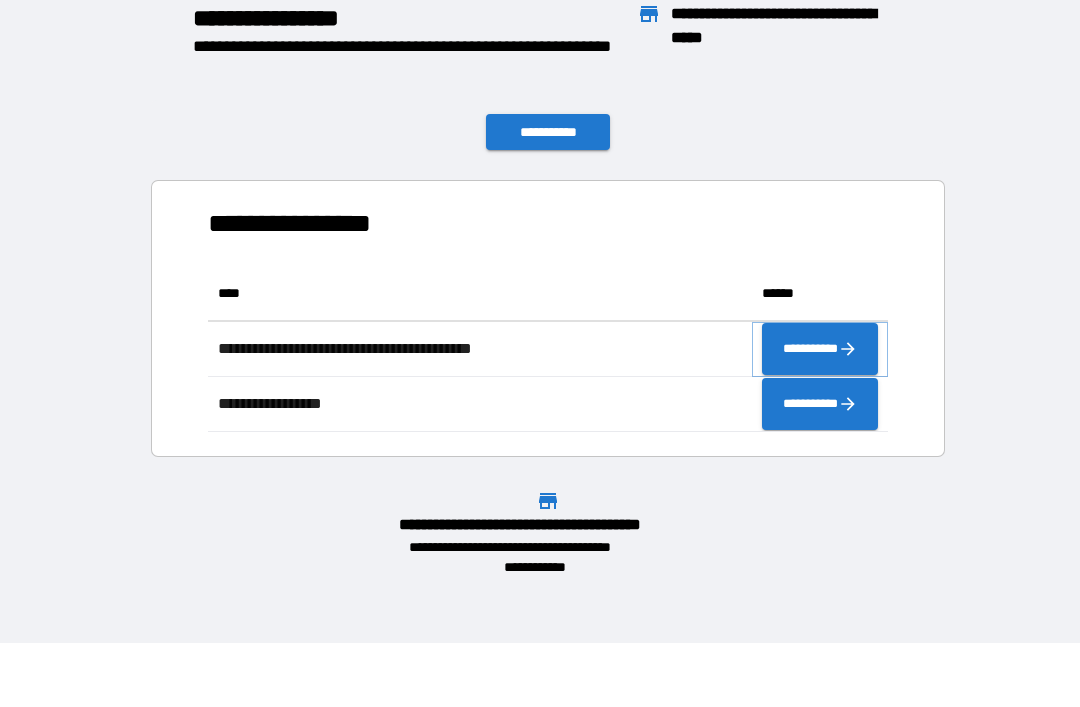 click on "**********" at bounding box center [820, 349] 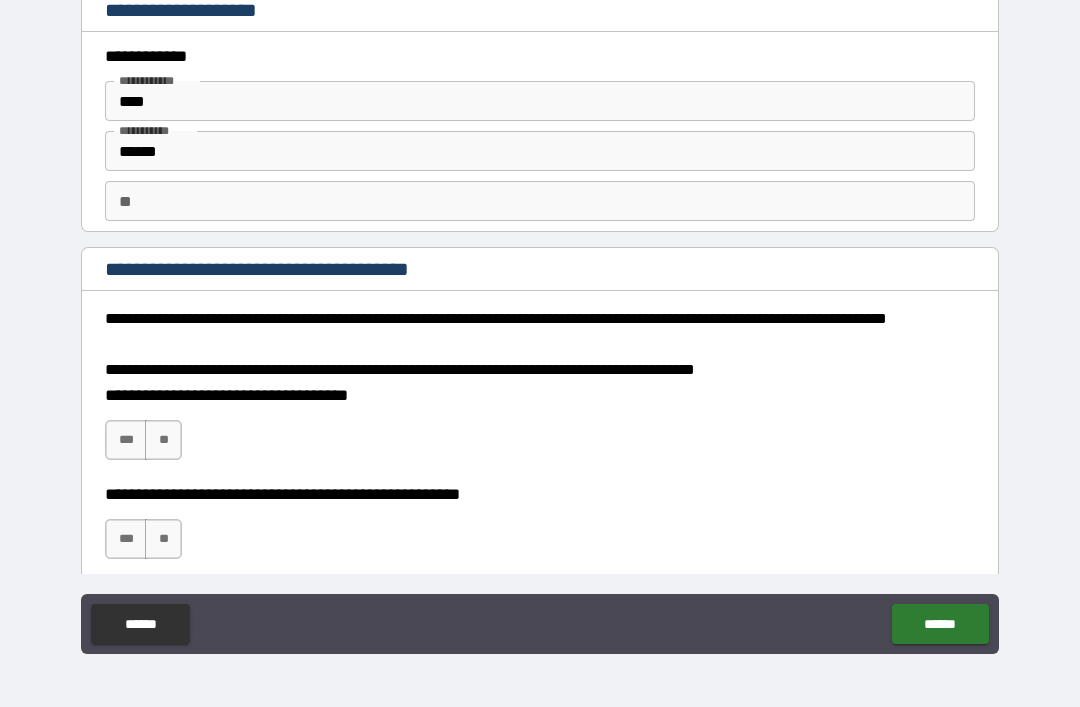 type on "*" 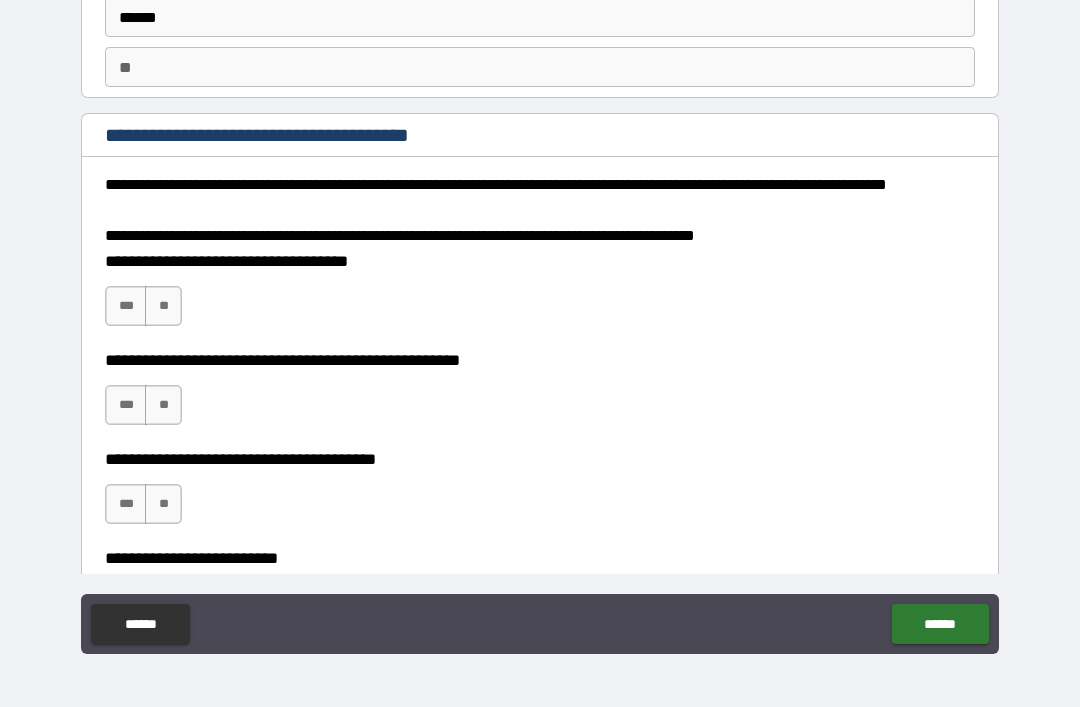 scroll, scrollTop: 140, scrollLeft: 0, axis: vertical 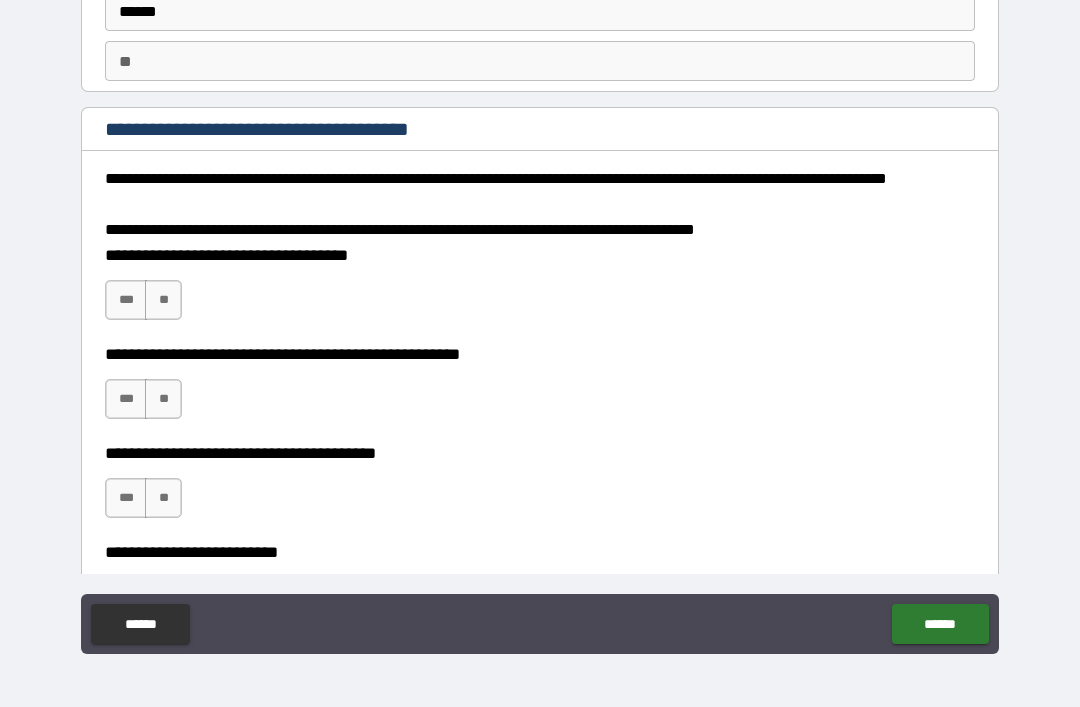 click on "***" at bounding box center (126, 498) 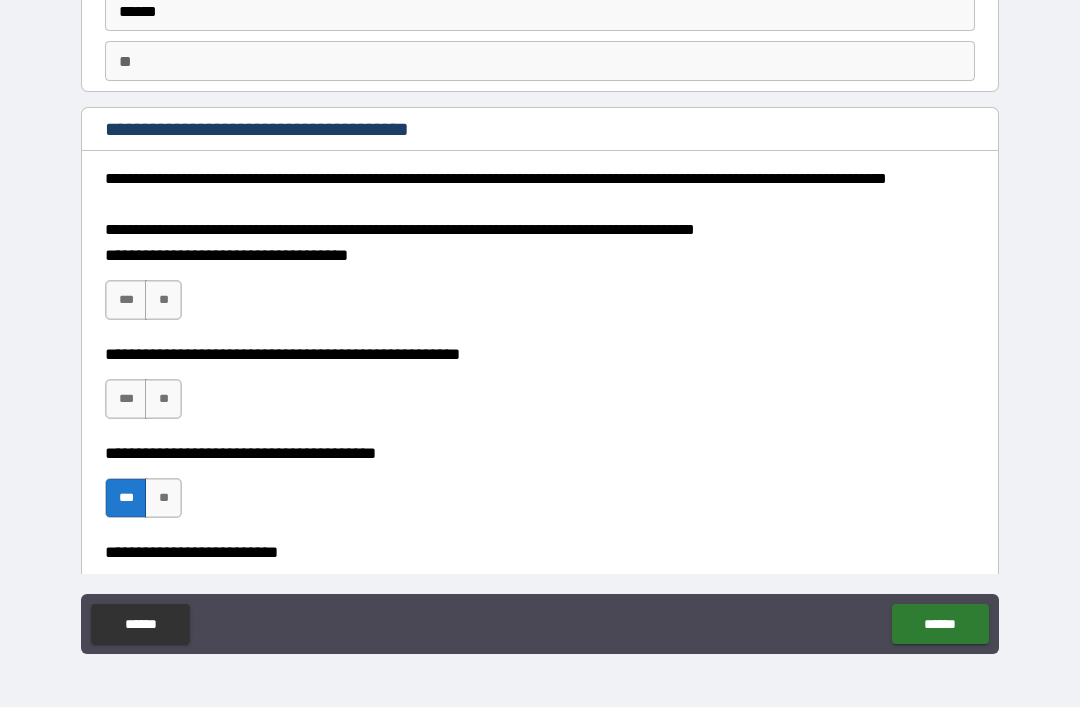 type on "*" 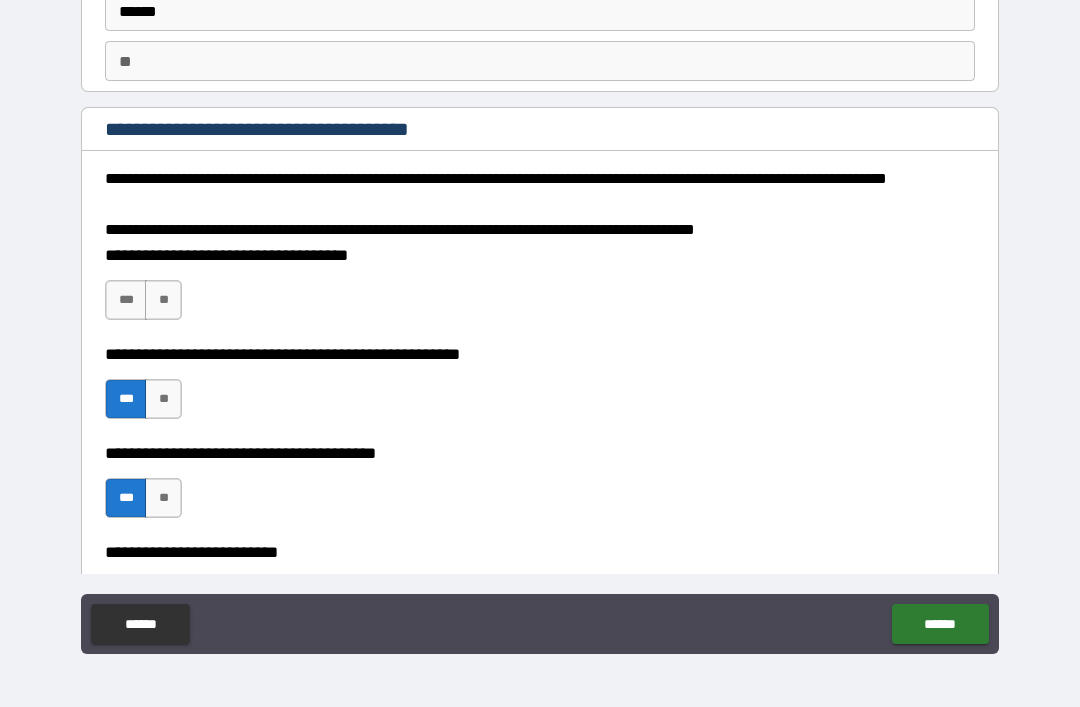 type on "*" 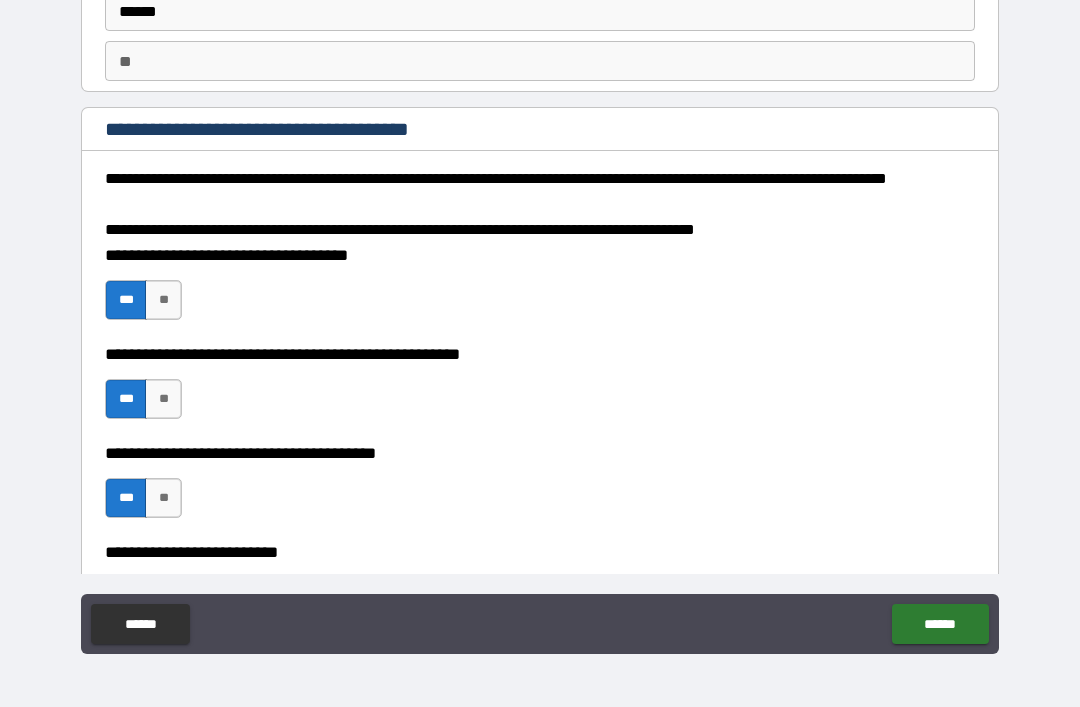 type on "*" 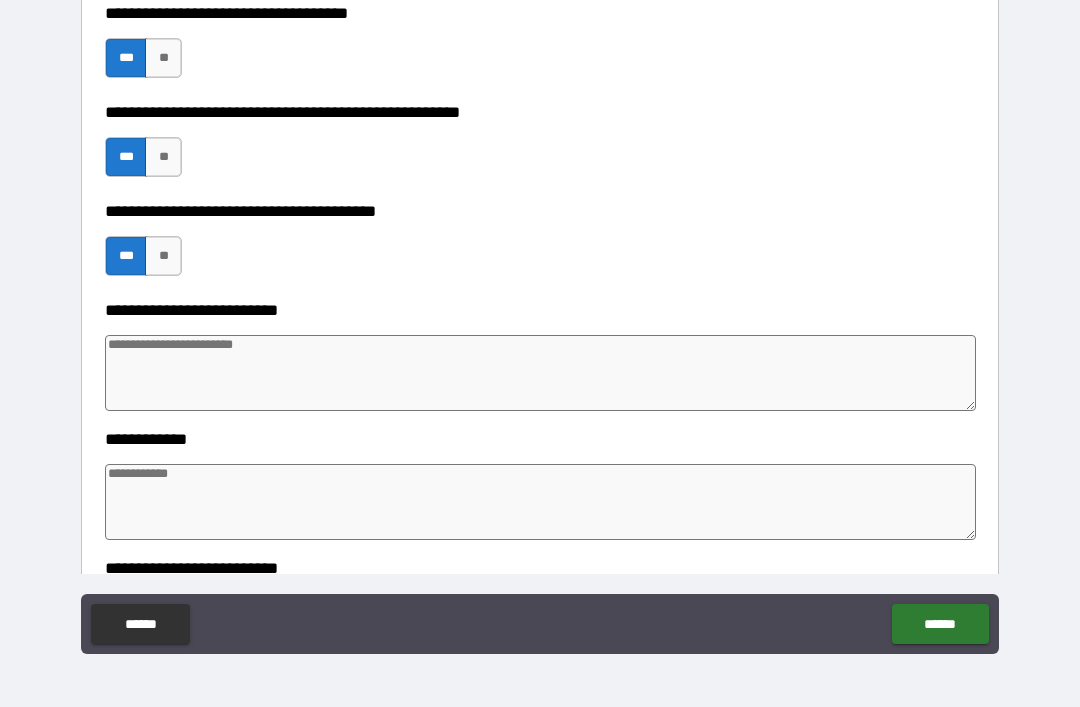 scroll, scrollTop: 383, scrollLeft: 0, axis: vertical 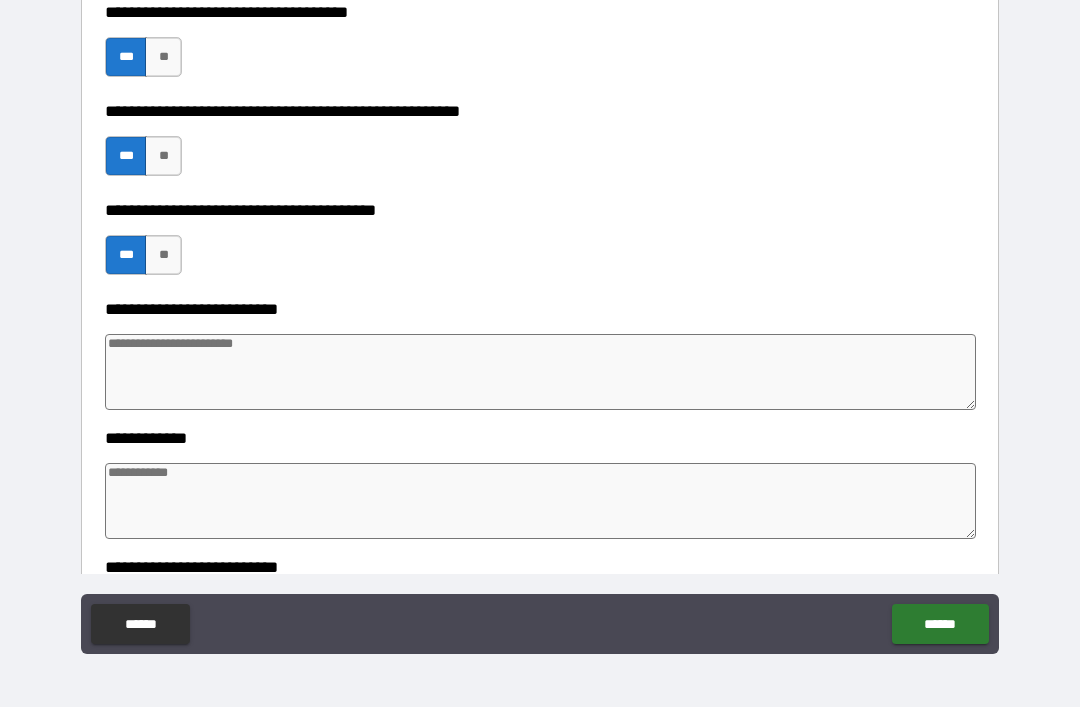 click at bounding box center [540, 372] 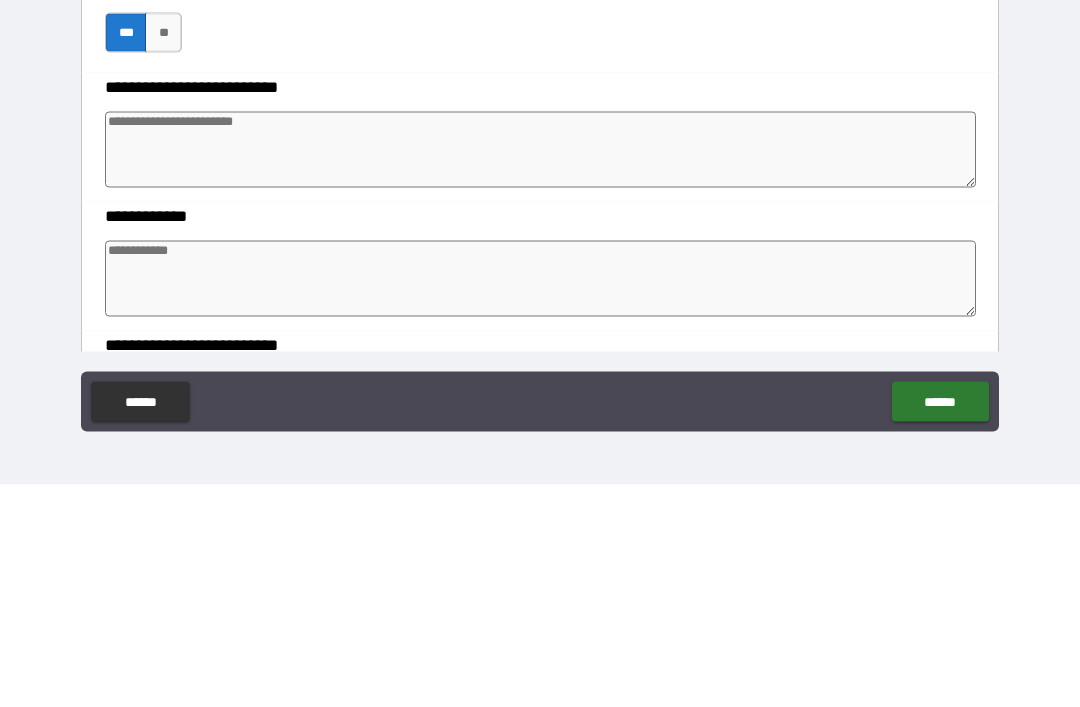 type on "*" 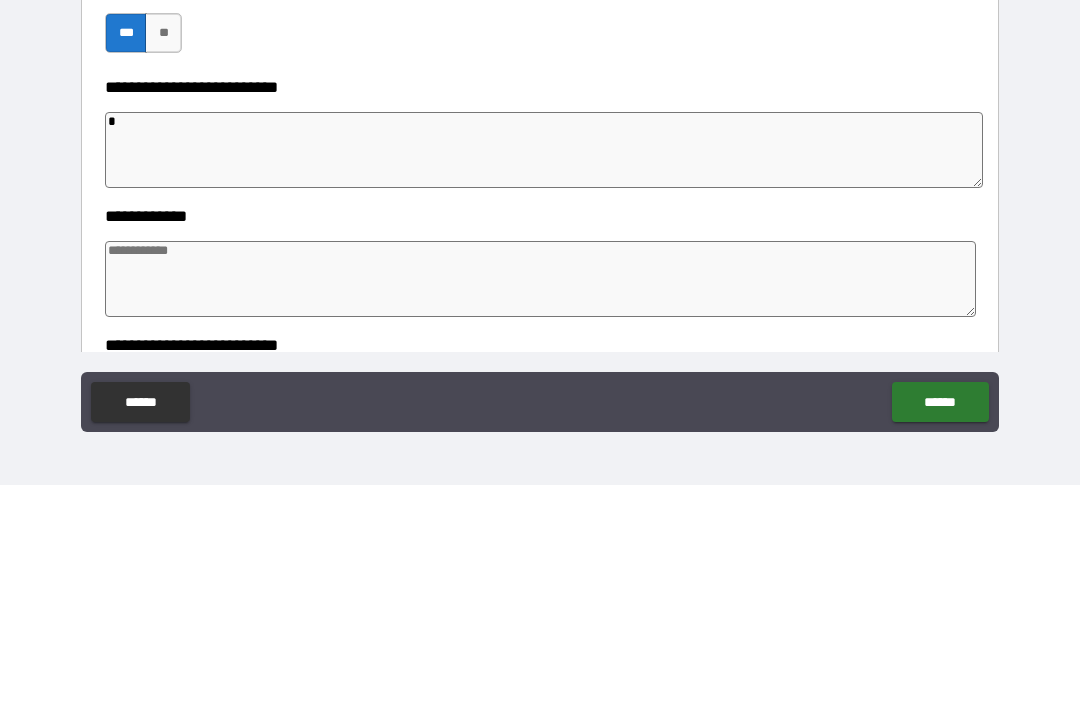 type on "*" 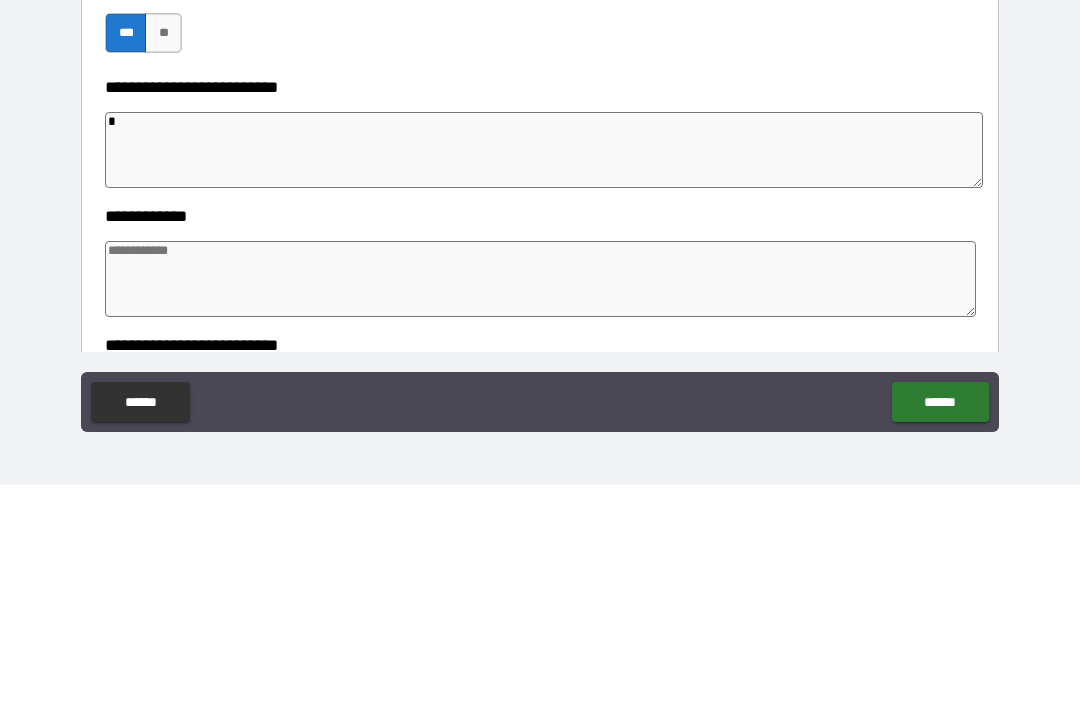 type on "*" 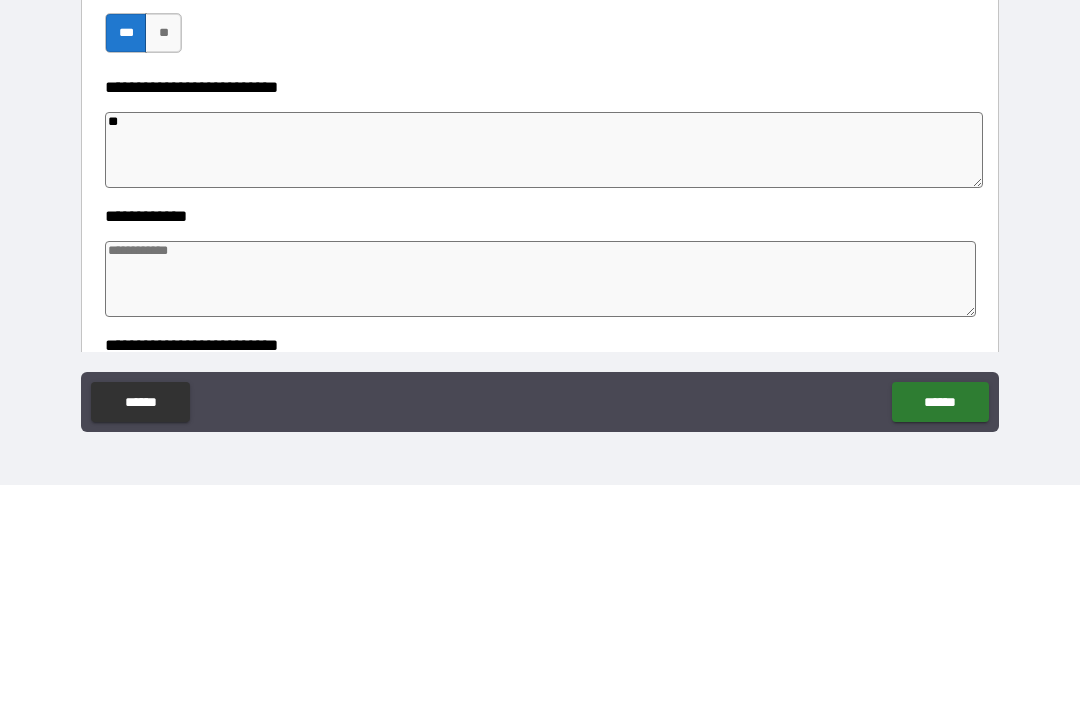 type on "*" 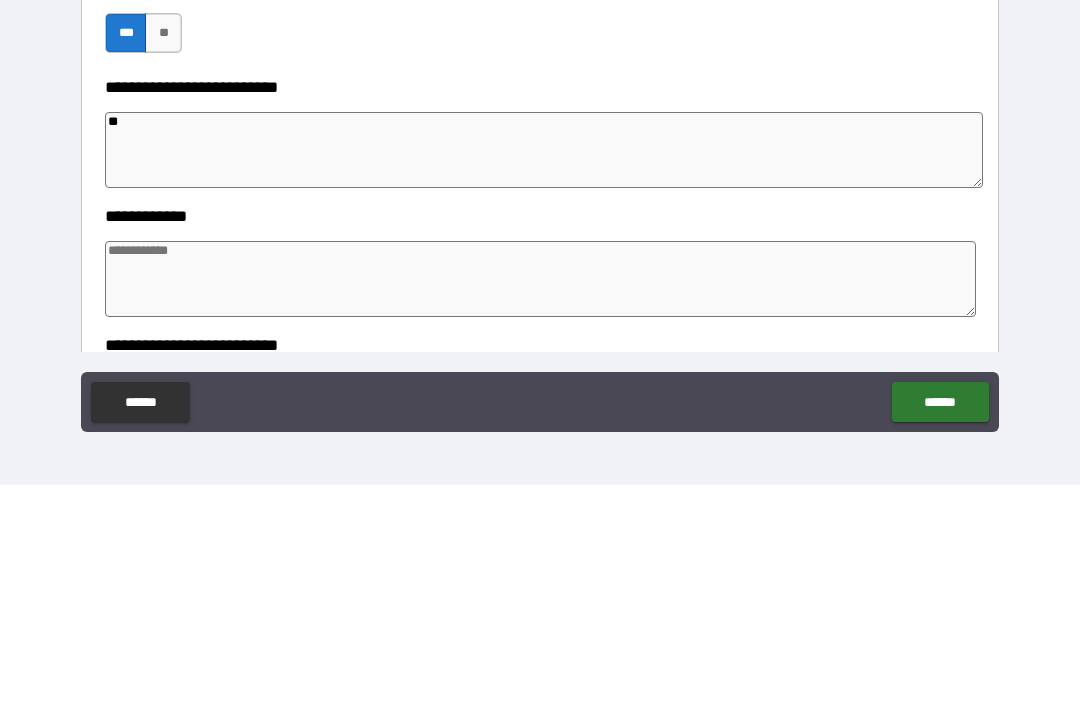 type on "***" 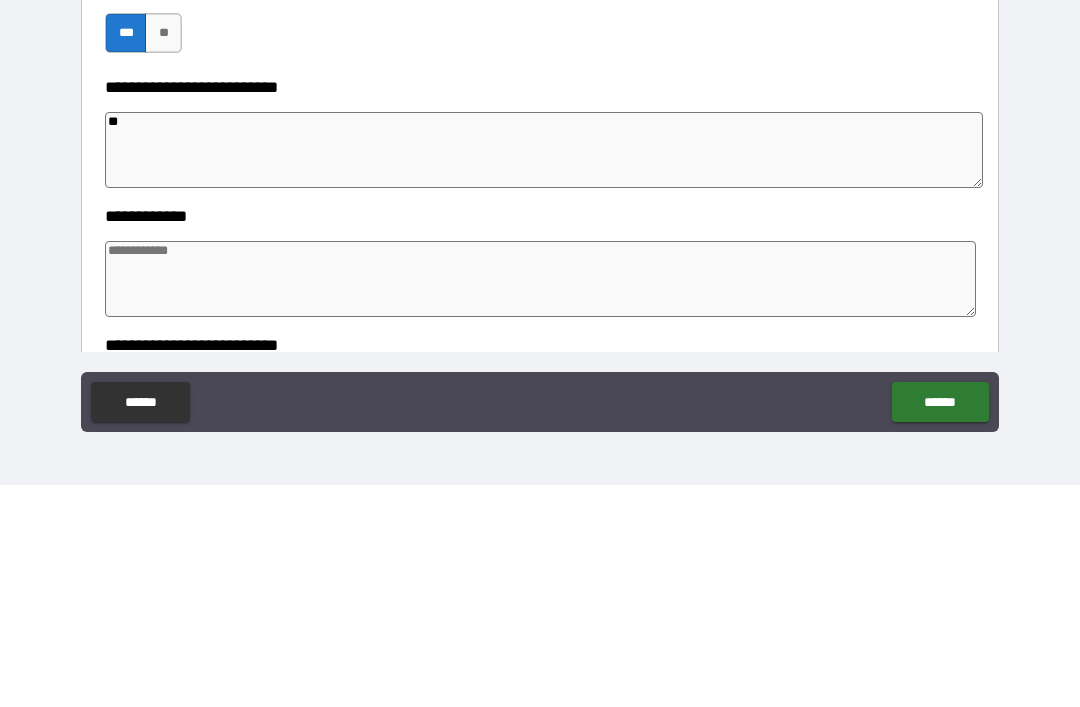 type on "*" 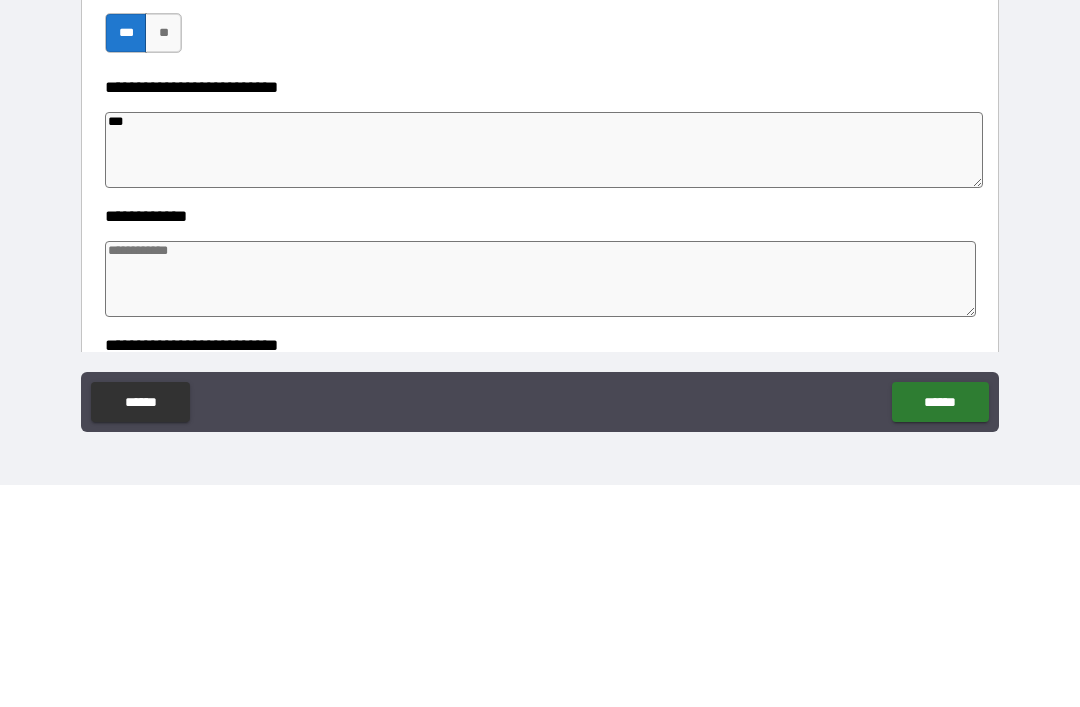 type on "*" 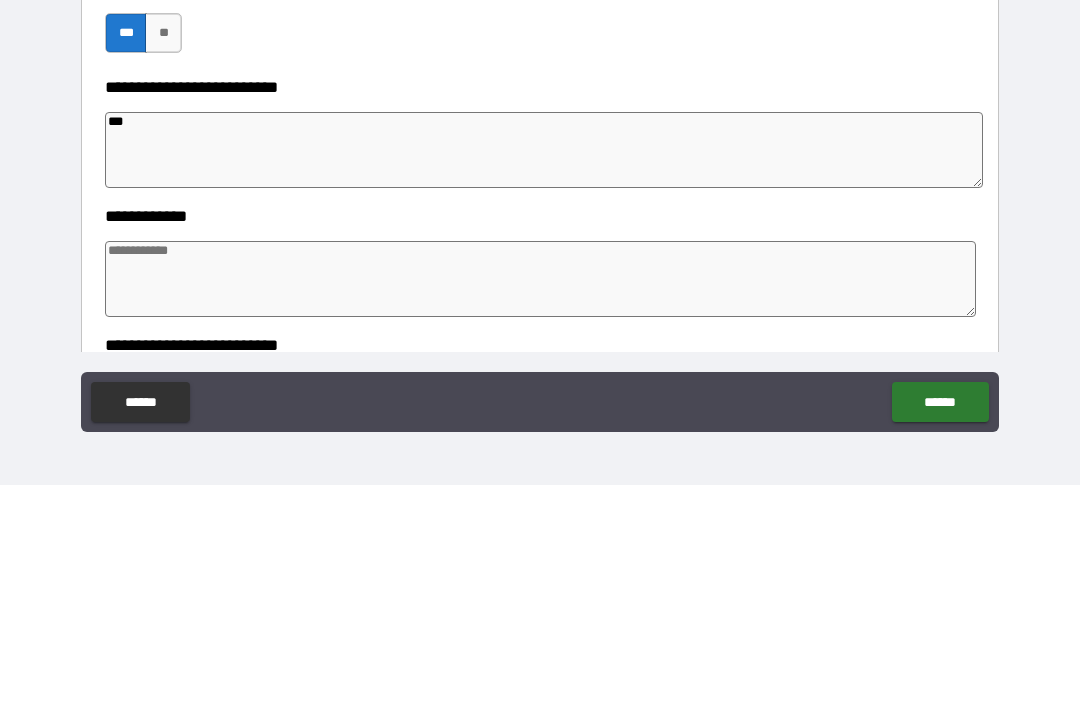 type on "****" 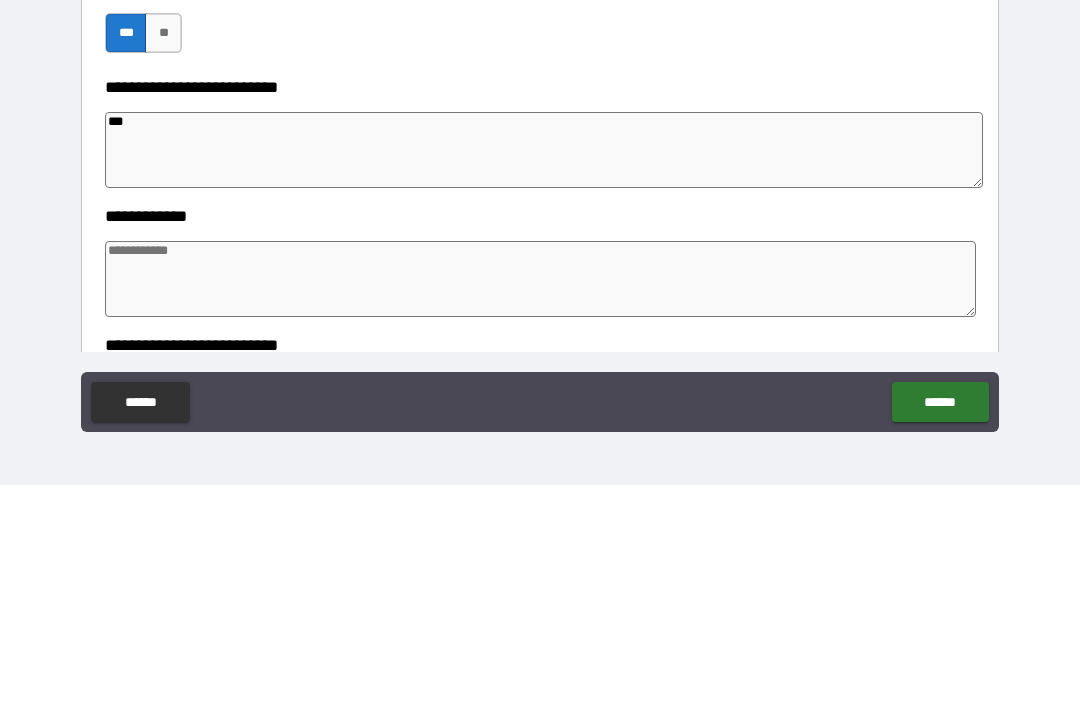 type on "*" 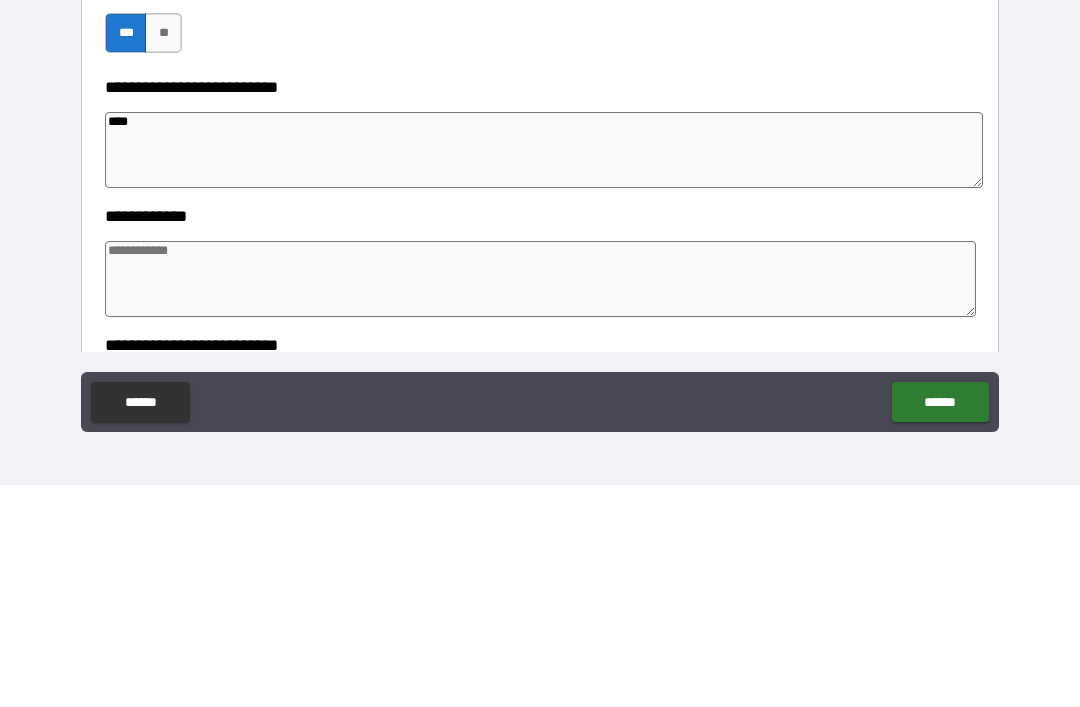 type on "*" 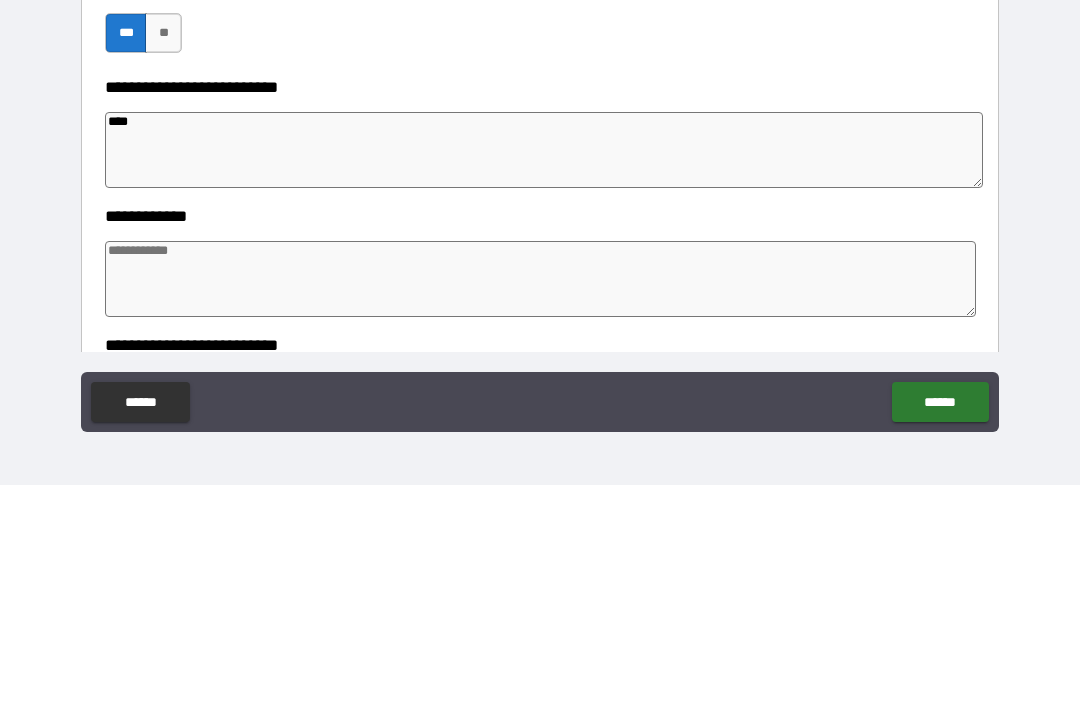 type on "*" 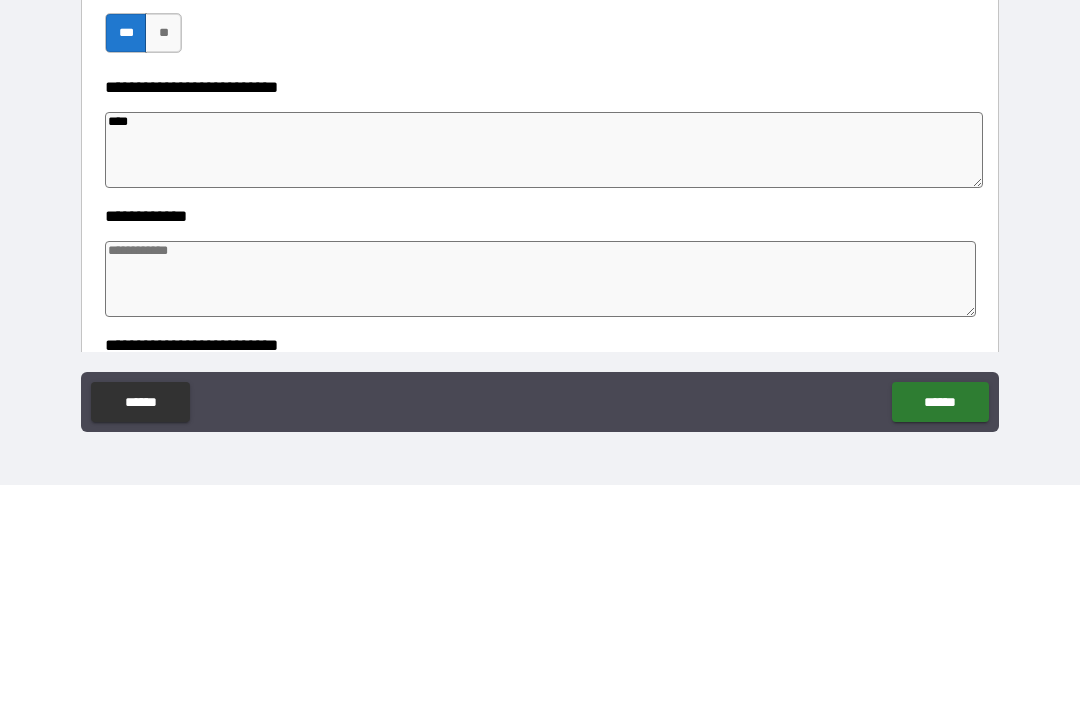 type on "*" 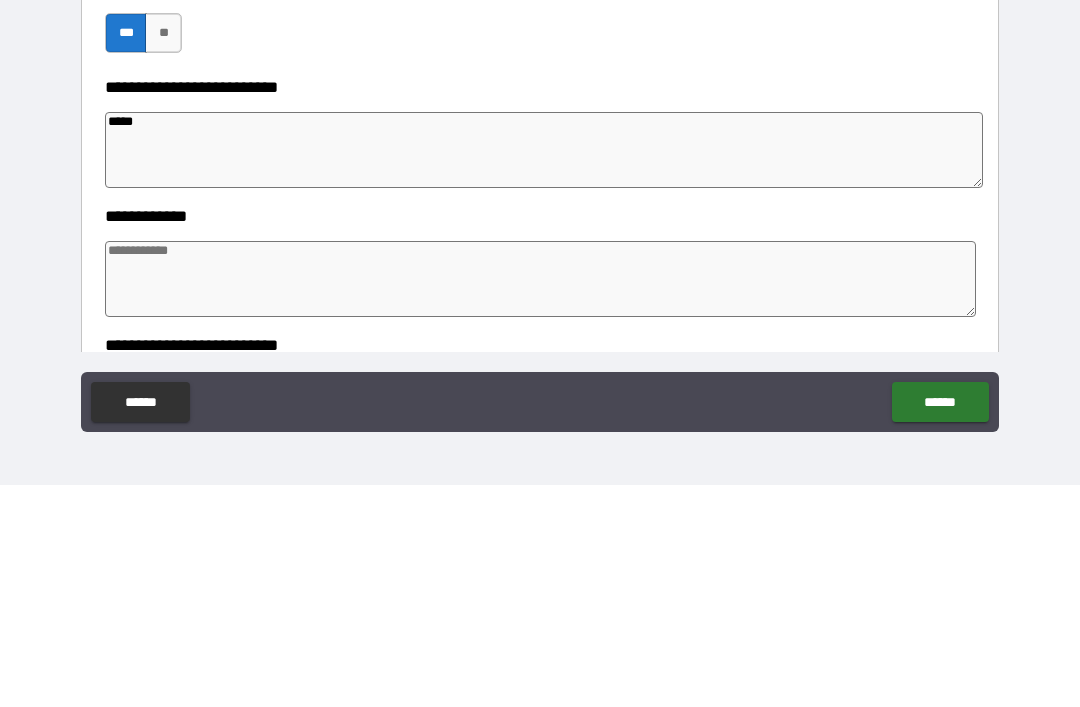 type on "*****" 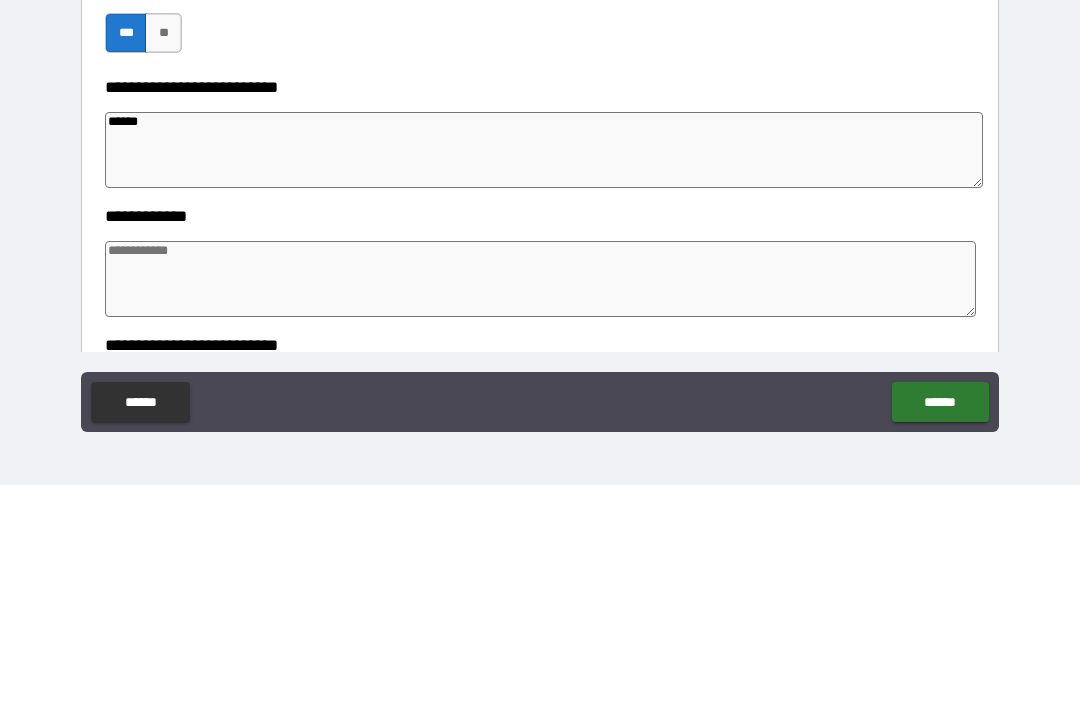 type on "*" 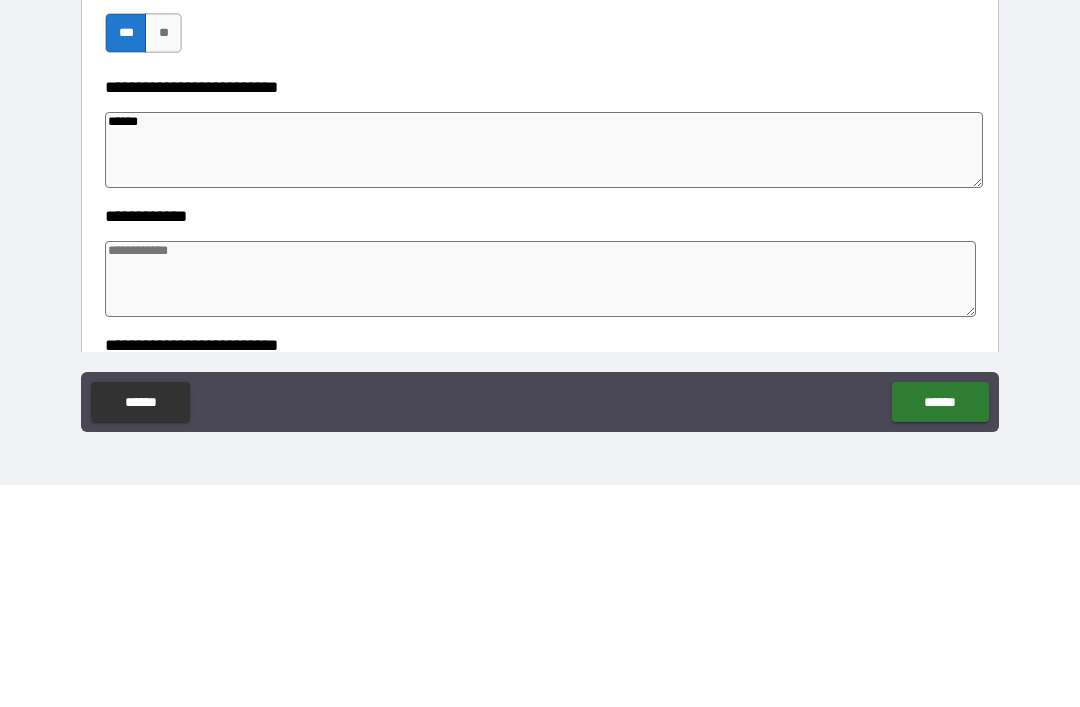 type on "*" 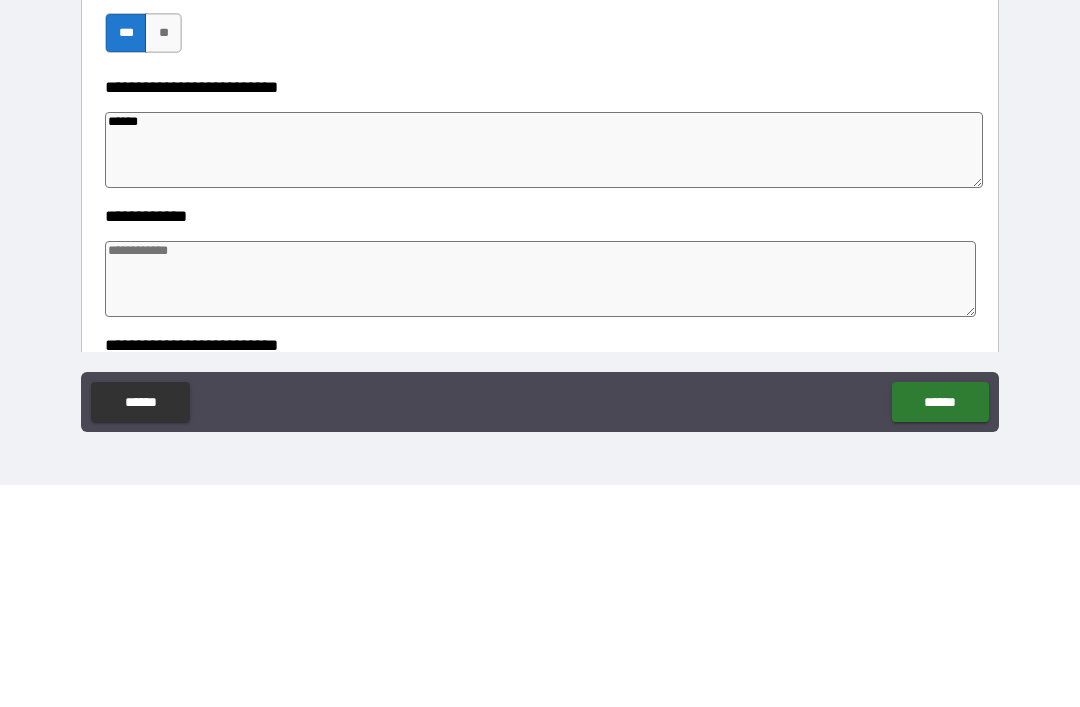 type on "*" 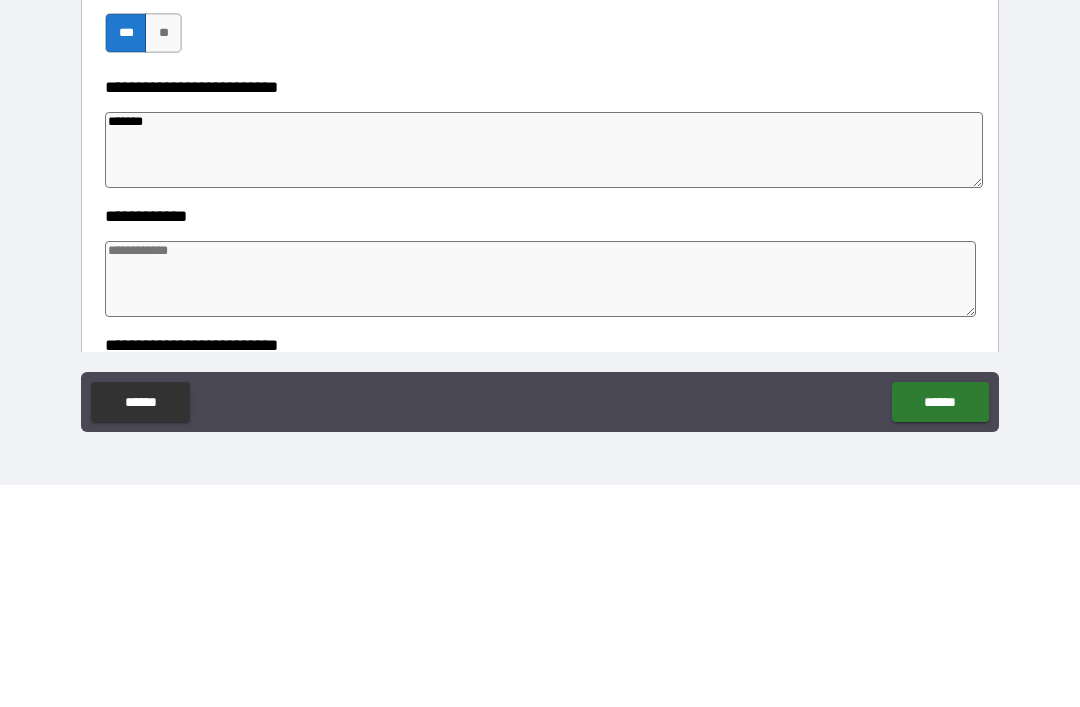 type on "*" 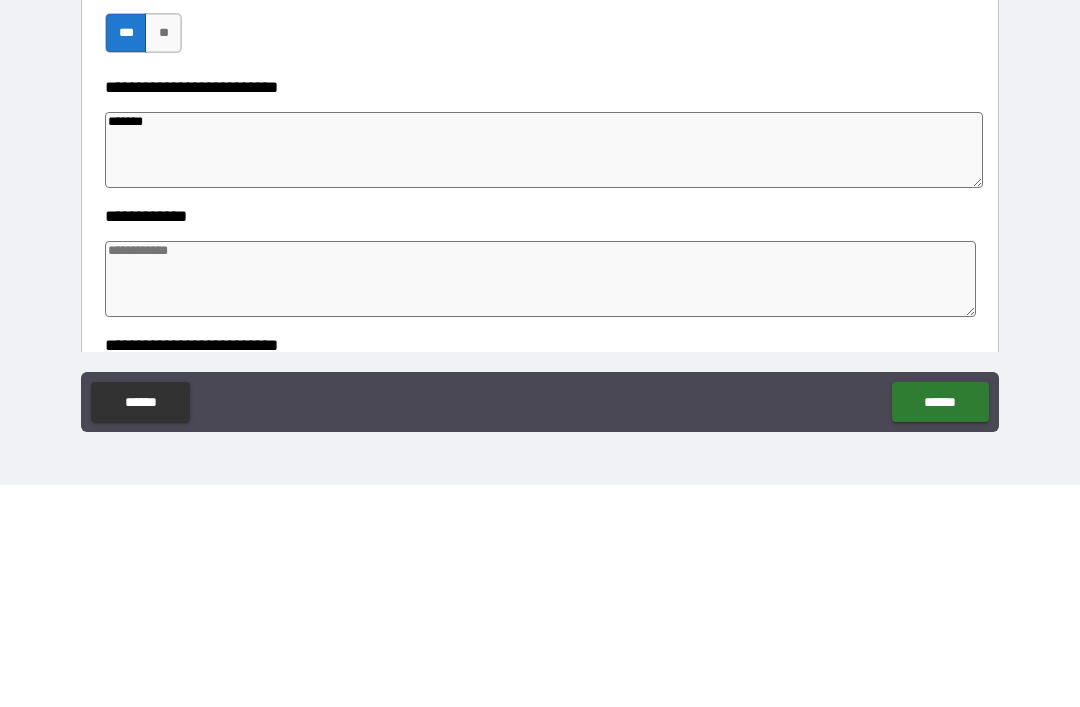 type on "*" 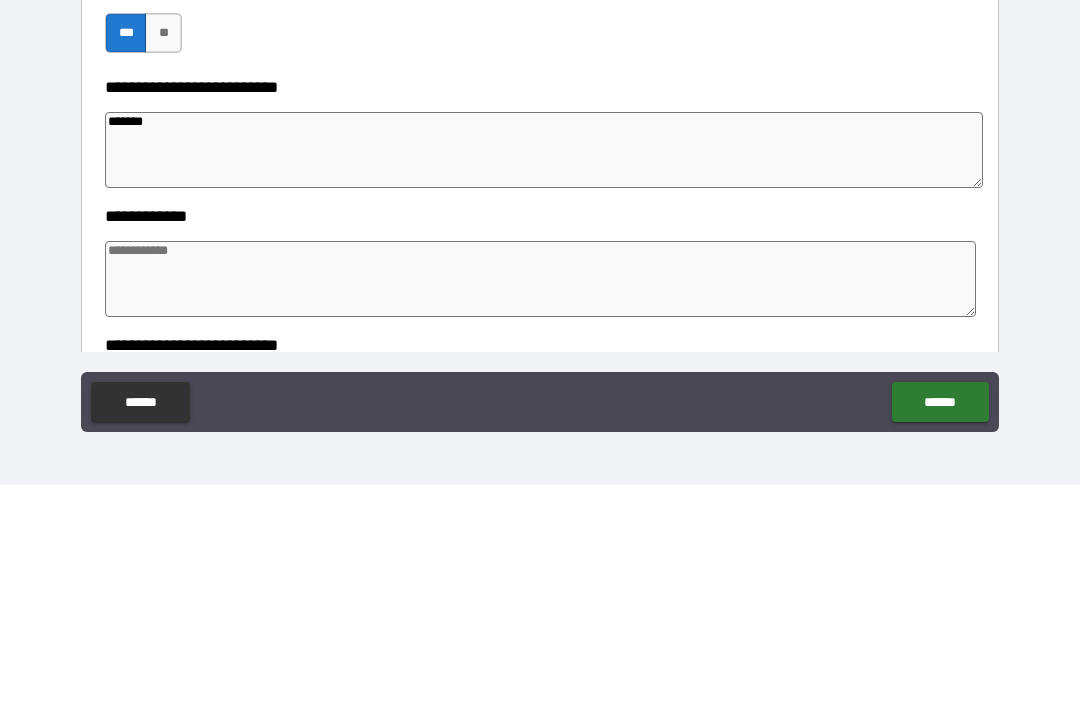 type on "*" 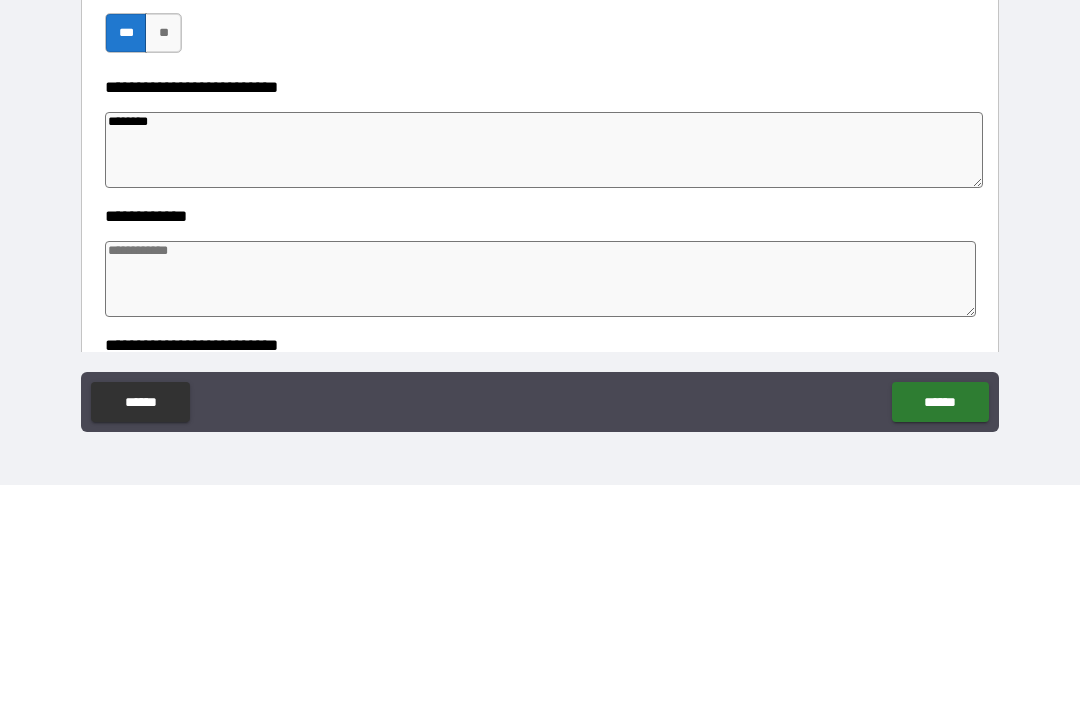 type on "*" 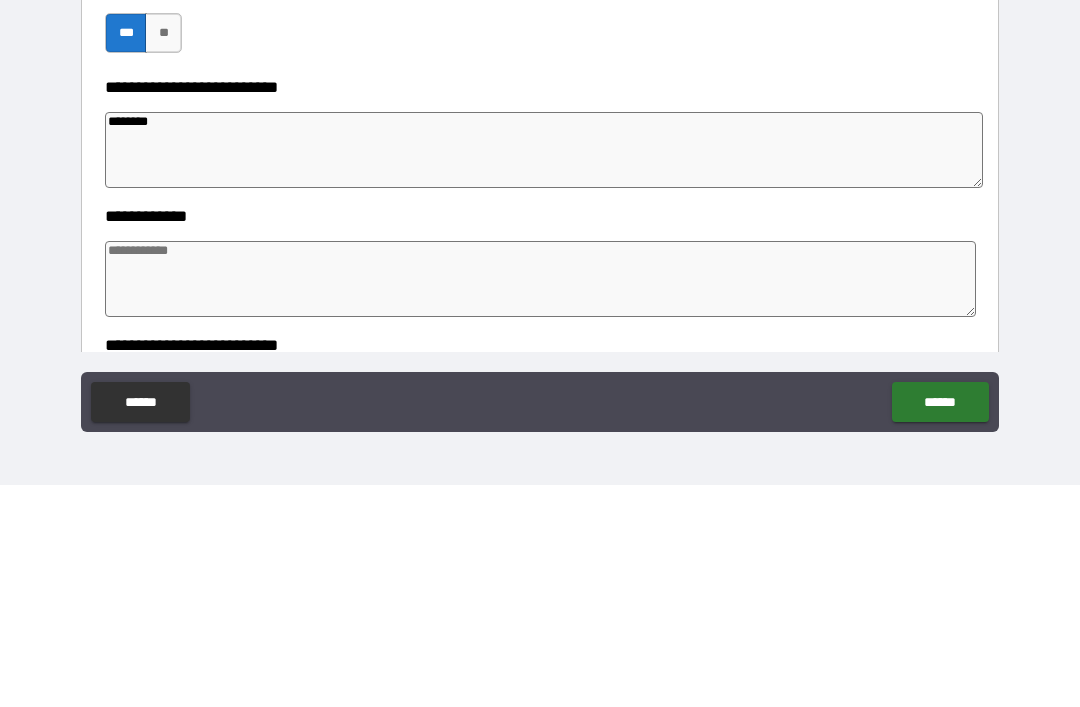 type on "*" 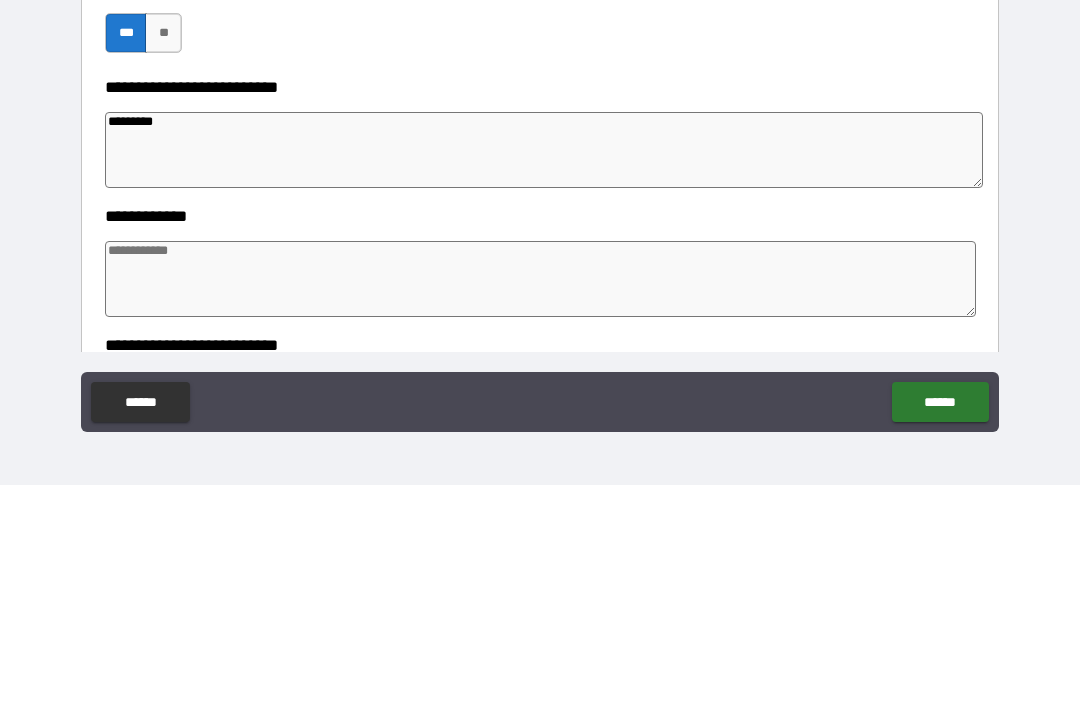 type on "*" 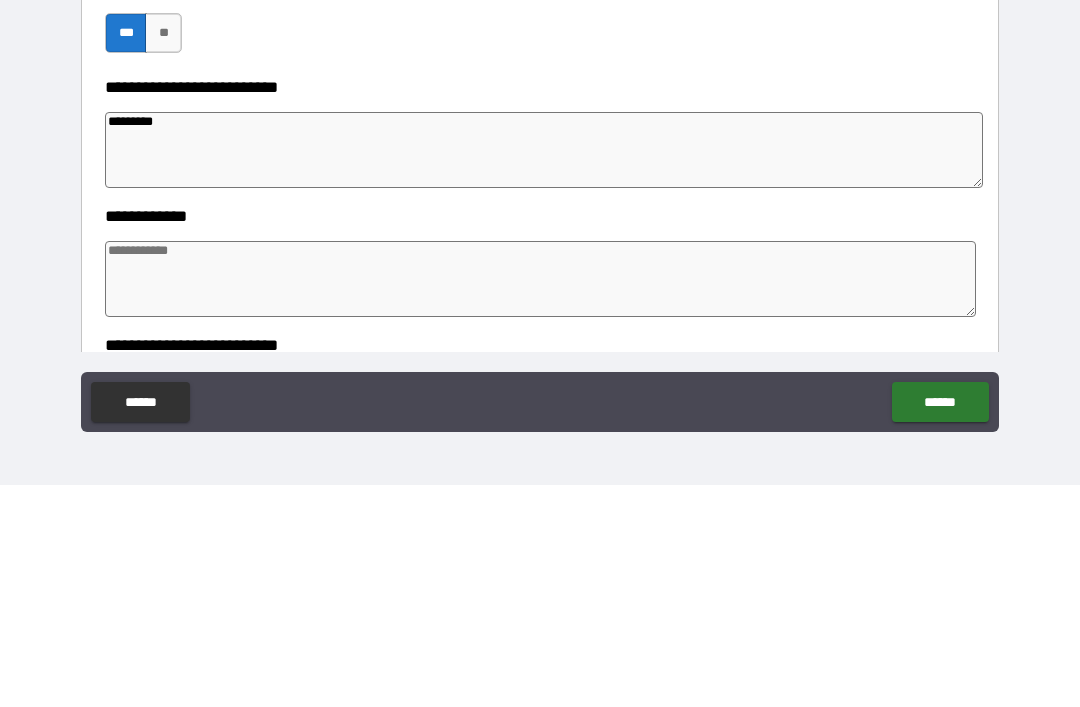 type on "**********" 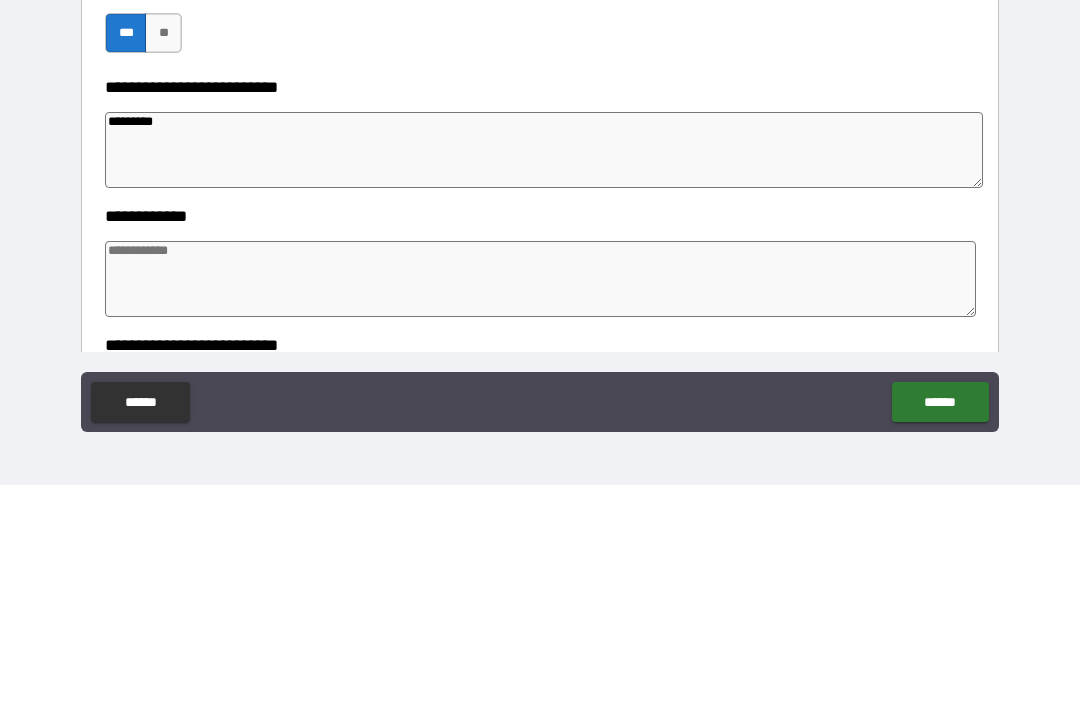 type on "*" 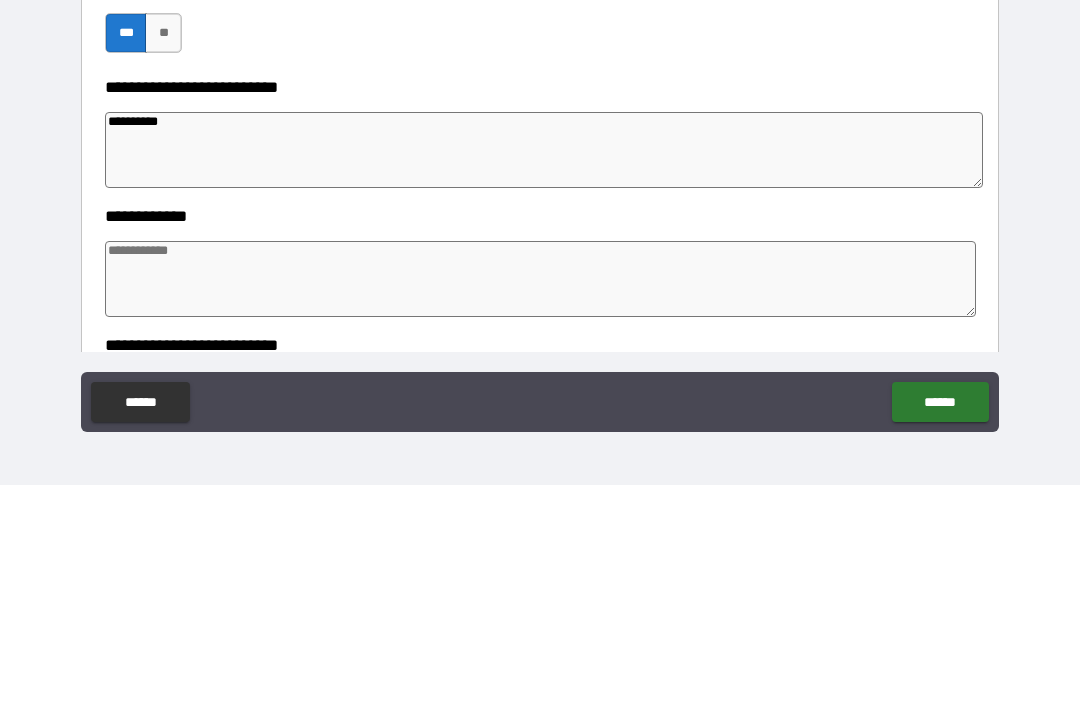 type on "*" 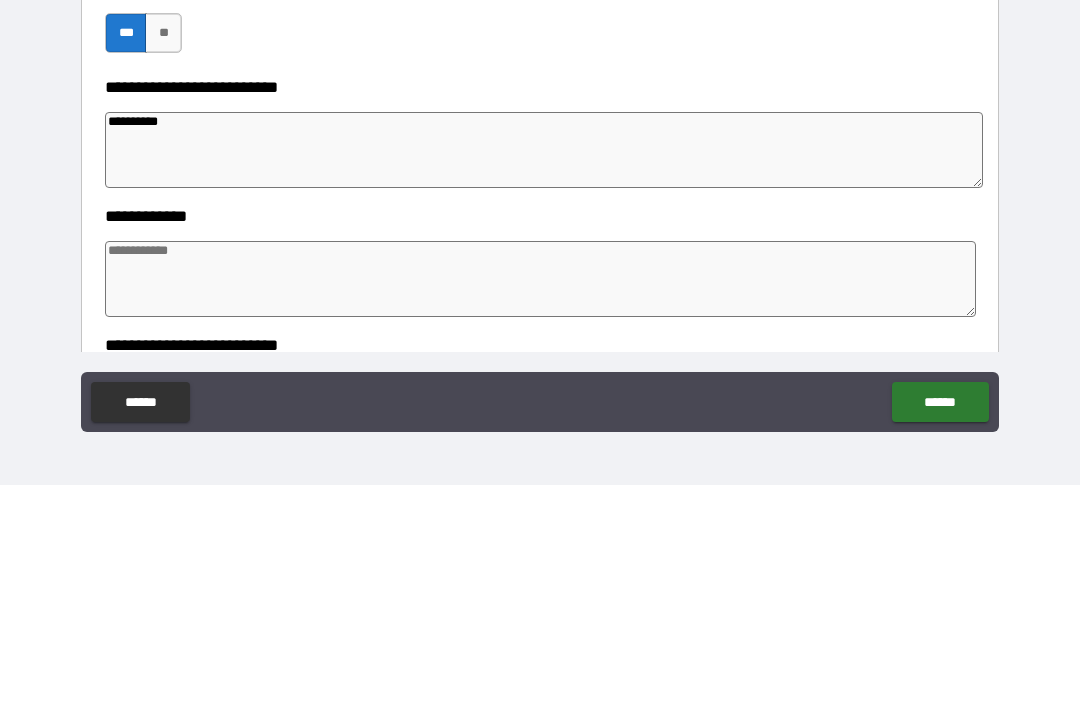 type on "**********" 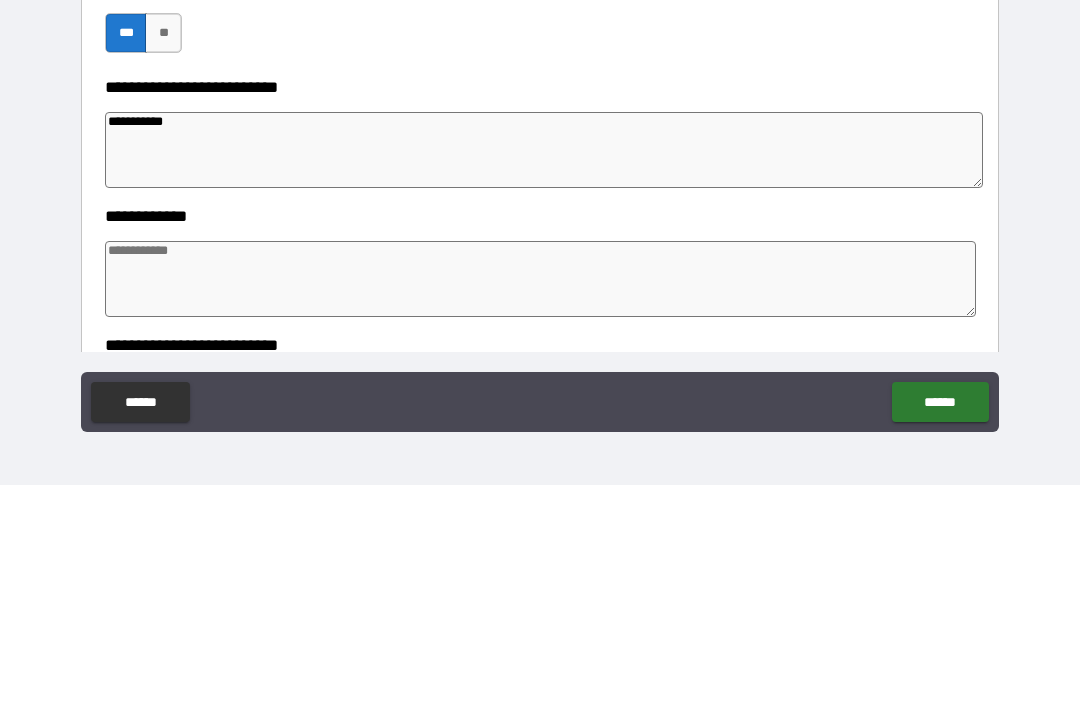 type on "*" 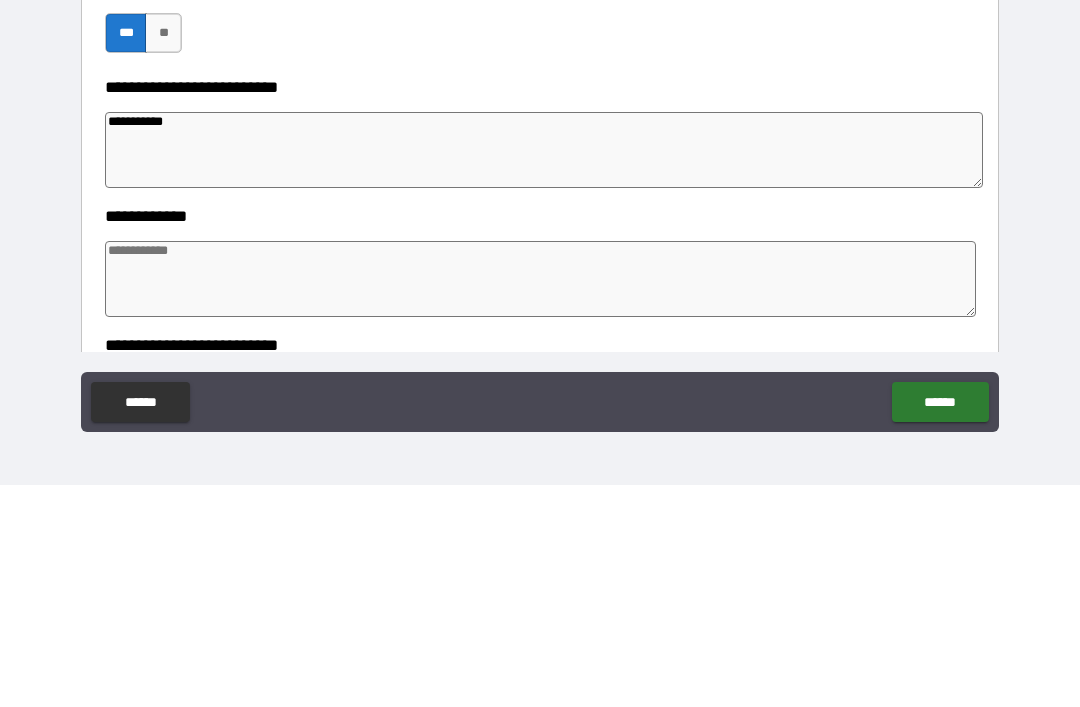 type on "*" 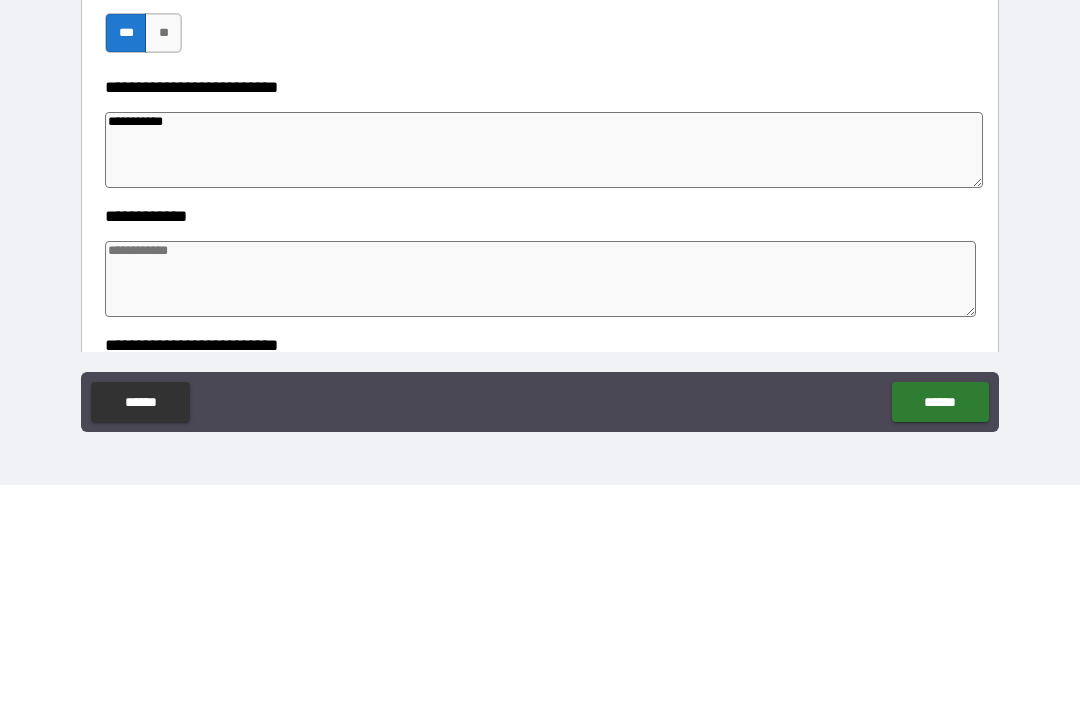 type on "*" 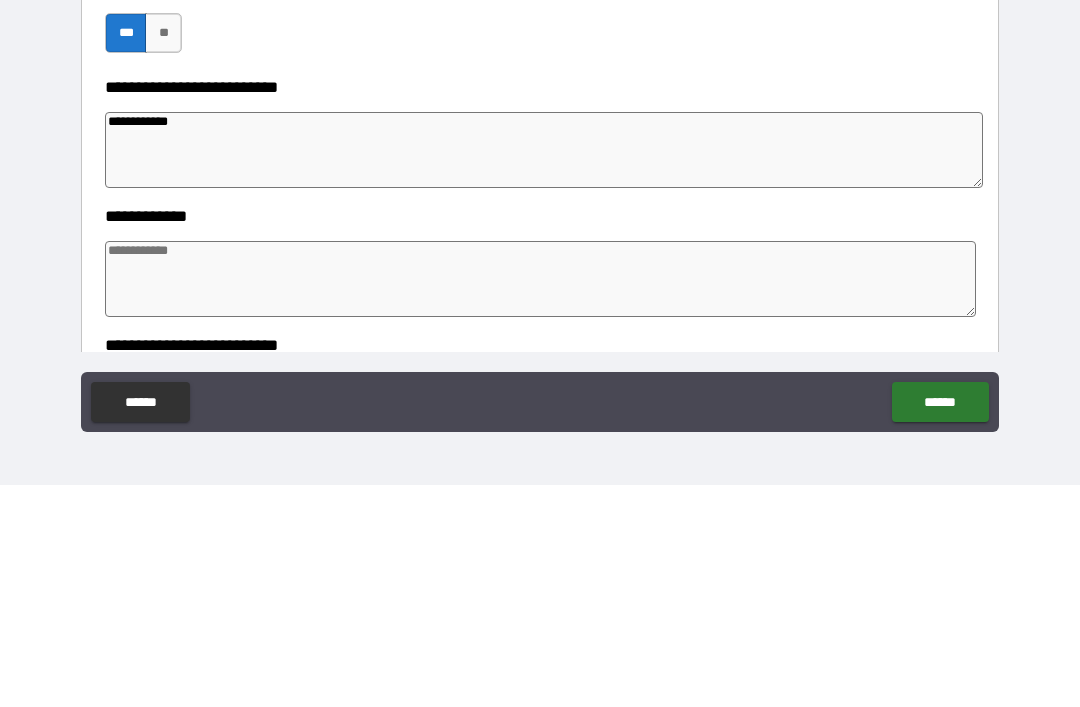 type on "*" 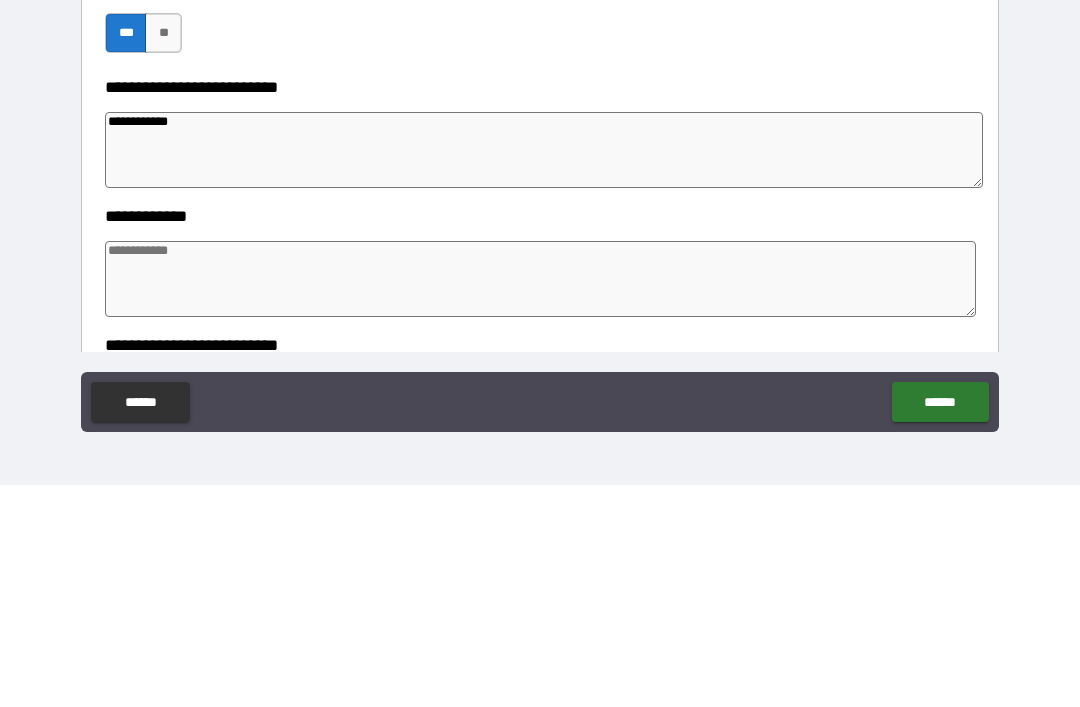 type on "*" 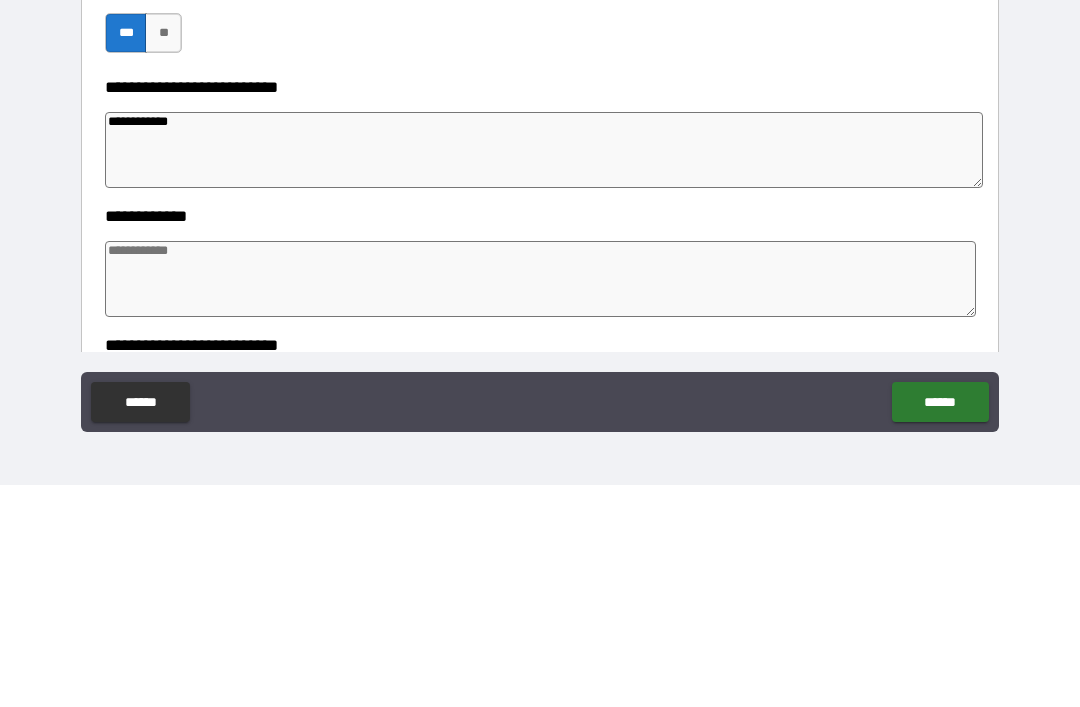 type on "*" 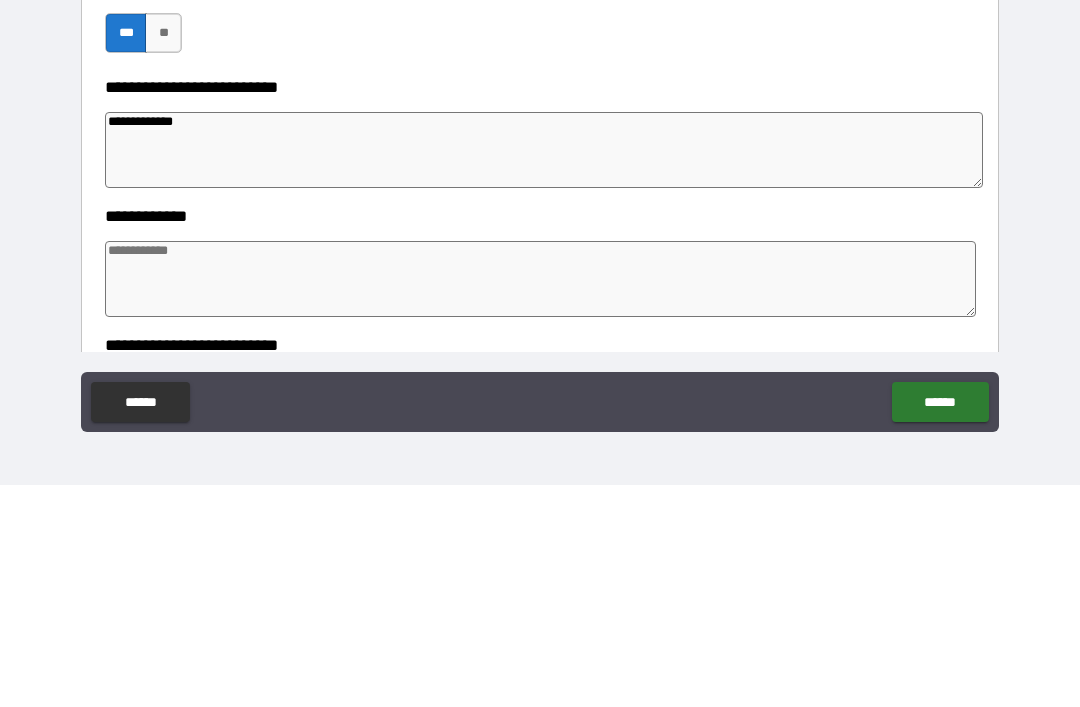 type on "*" 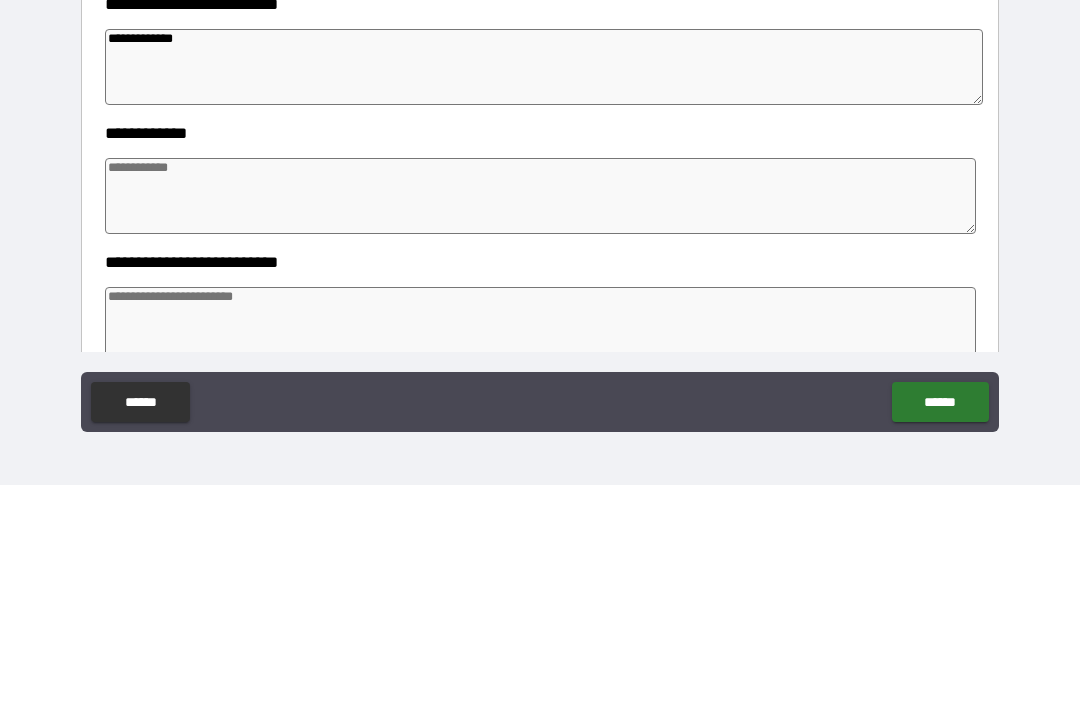 scroll, scrollTop: 471, scrollLeft: 0, axis: vertical 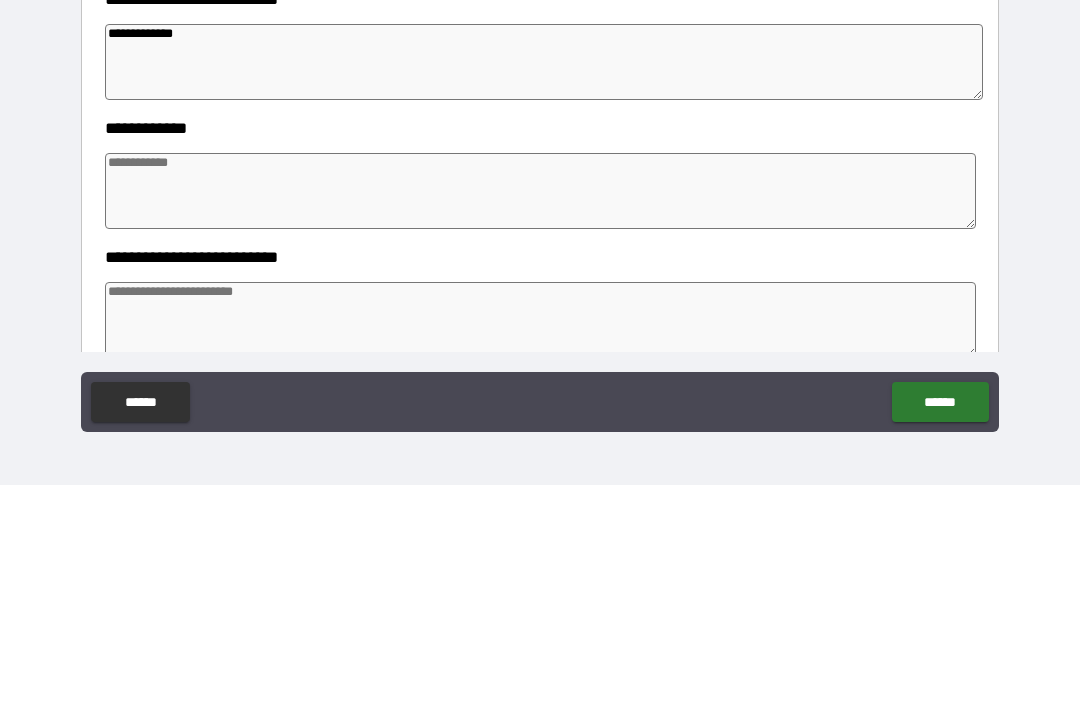 type on "**********" 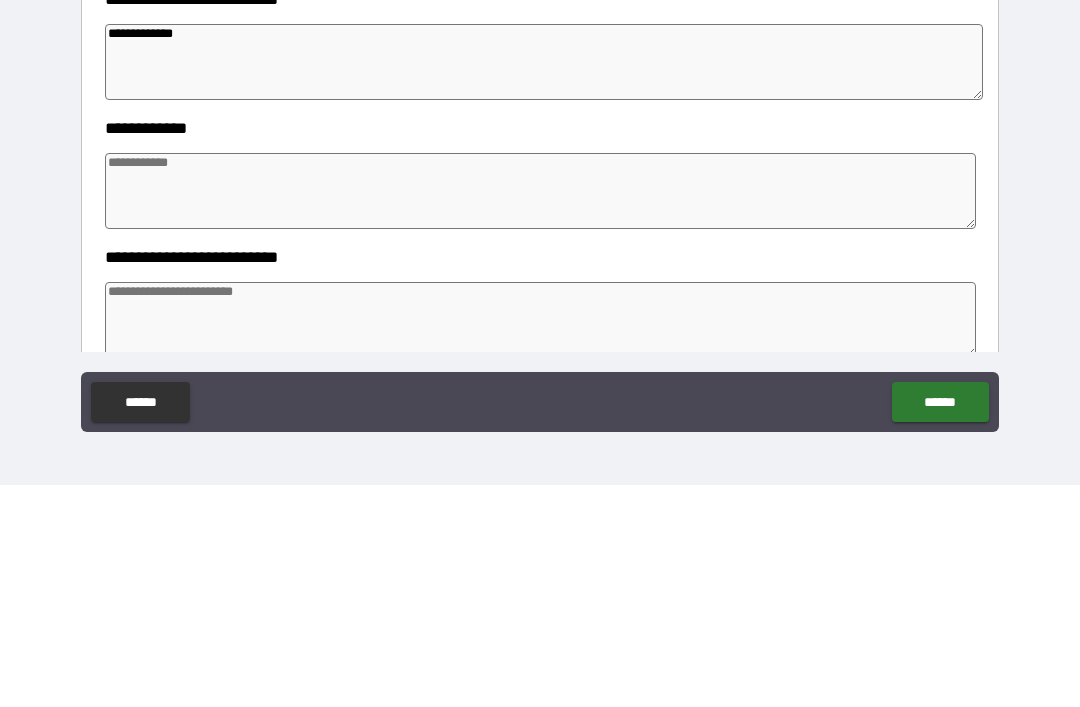 type on "*" 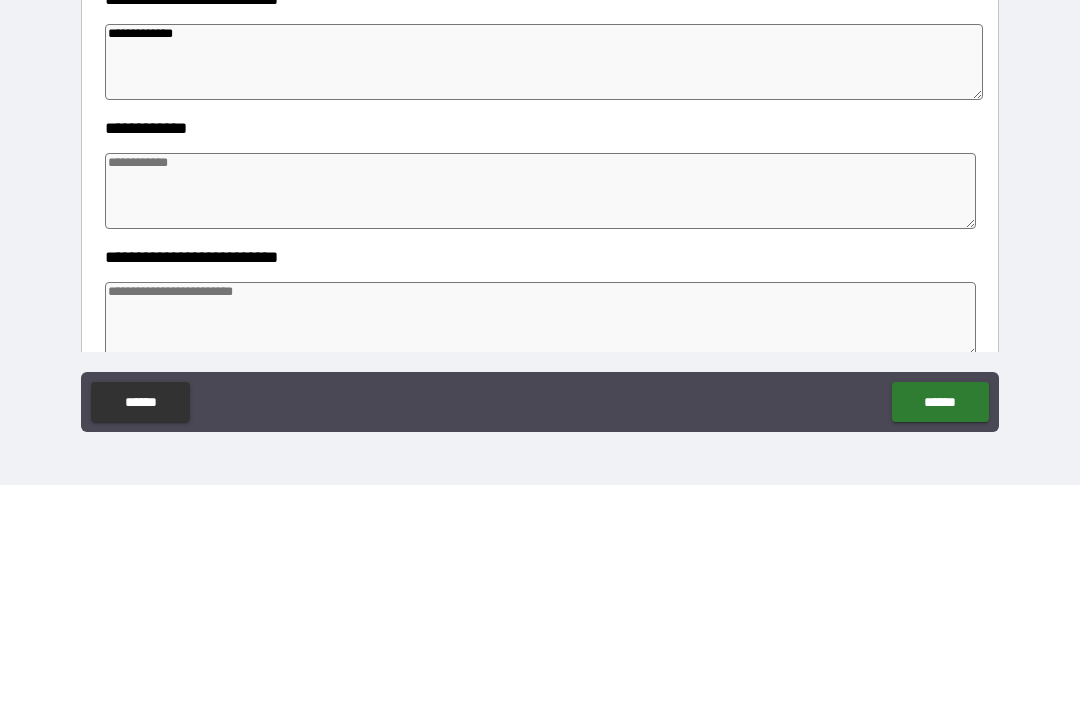 type on "*" 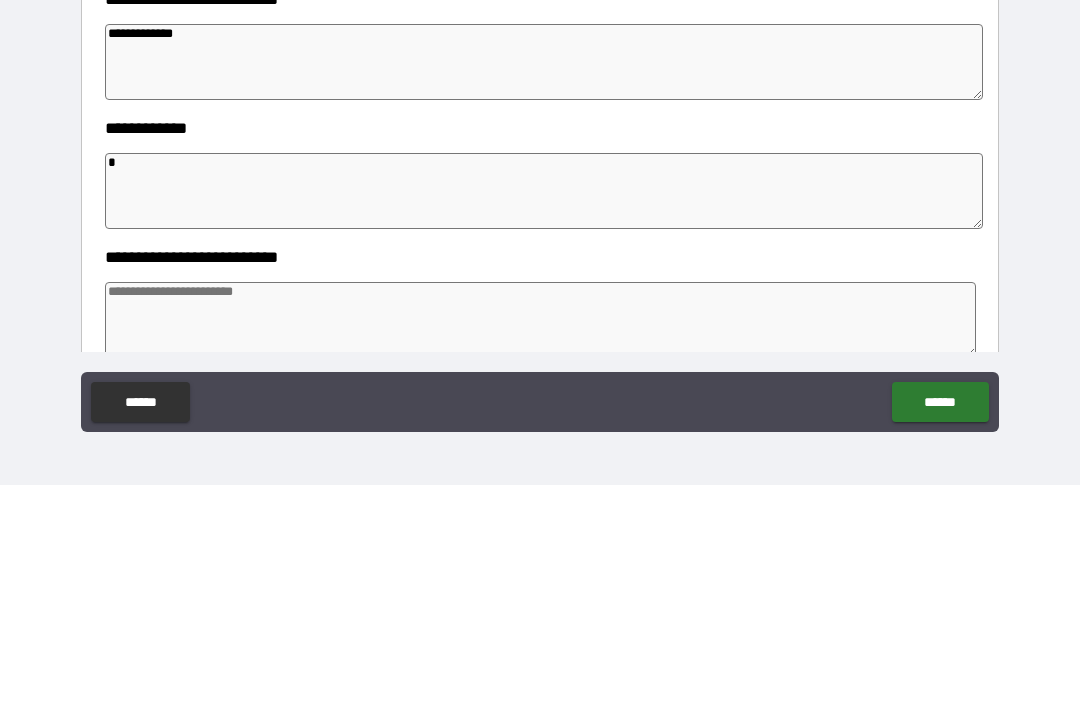 type on "*" 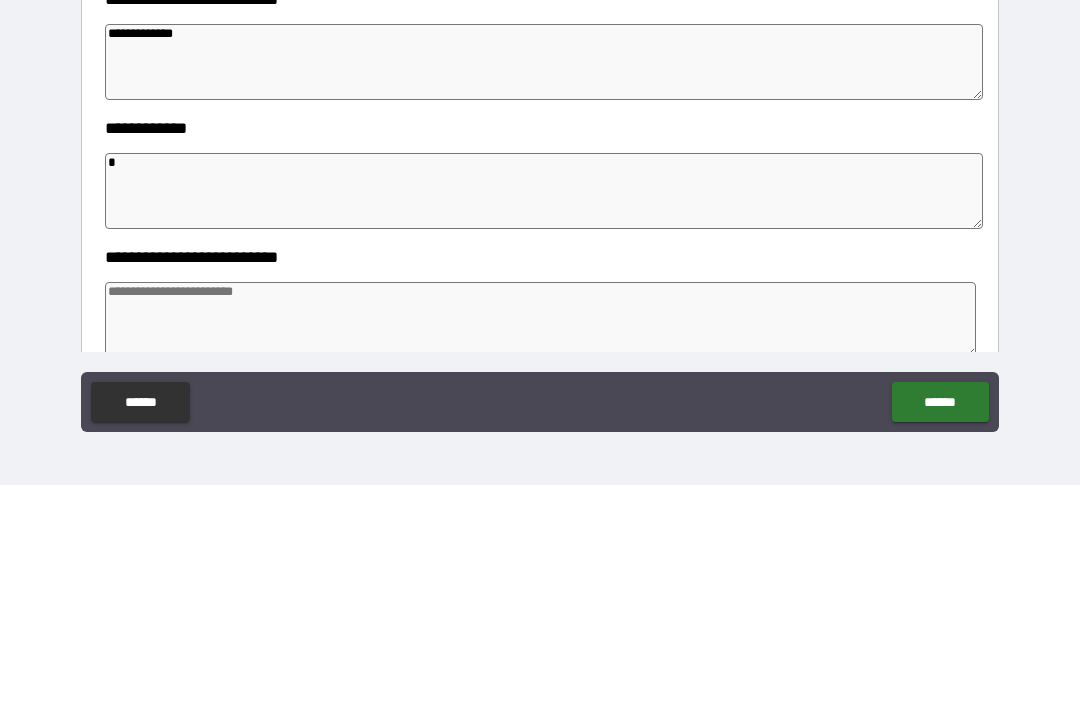 type on "*" 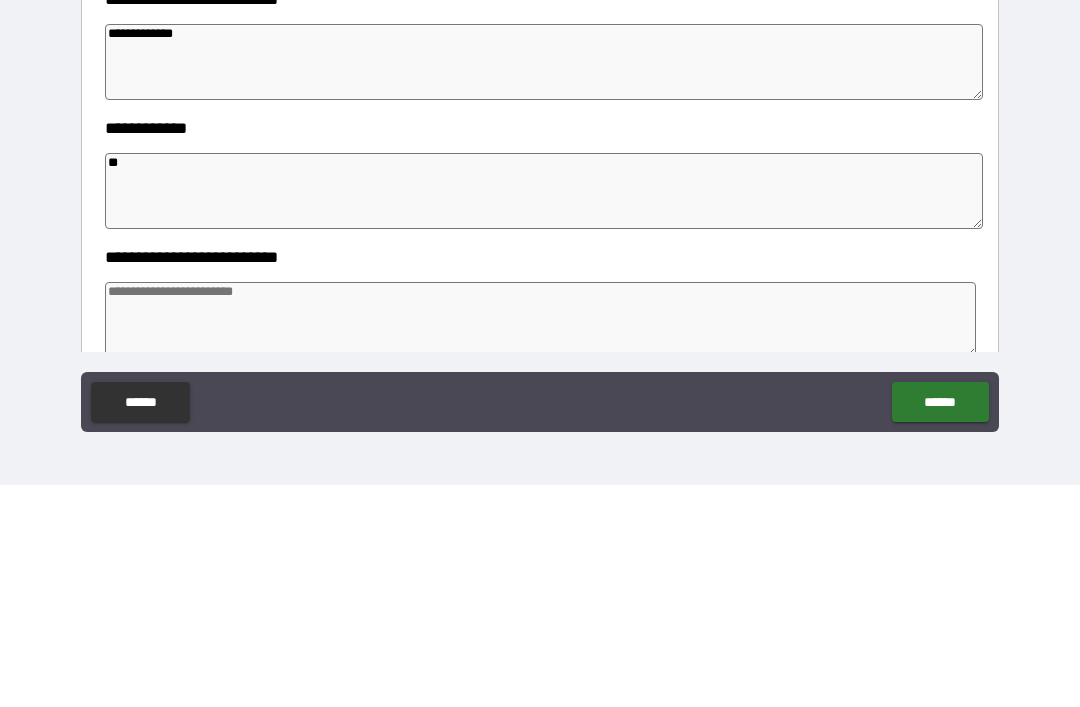 type on "*" 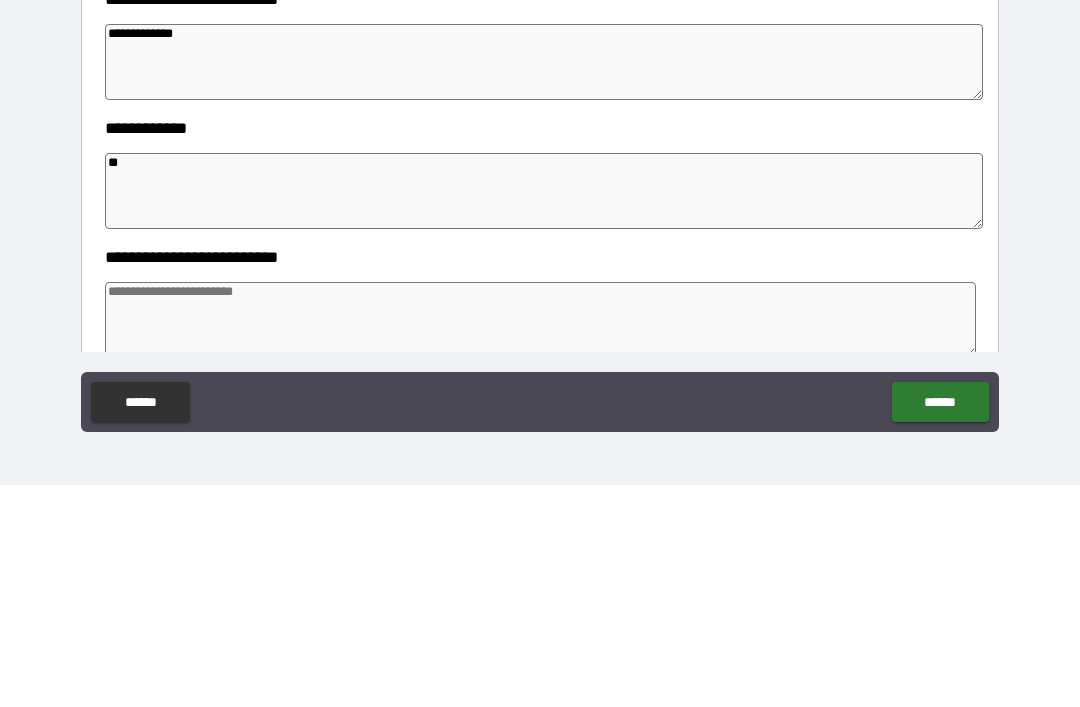 type on "*" 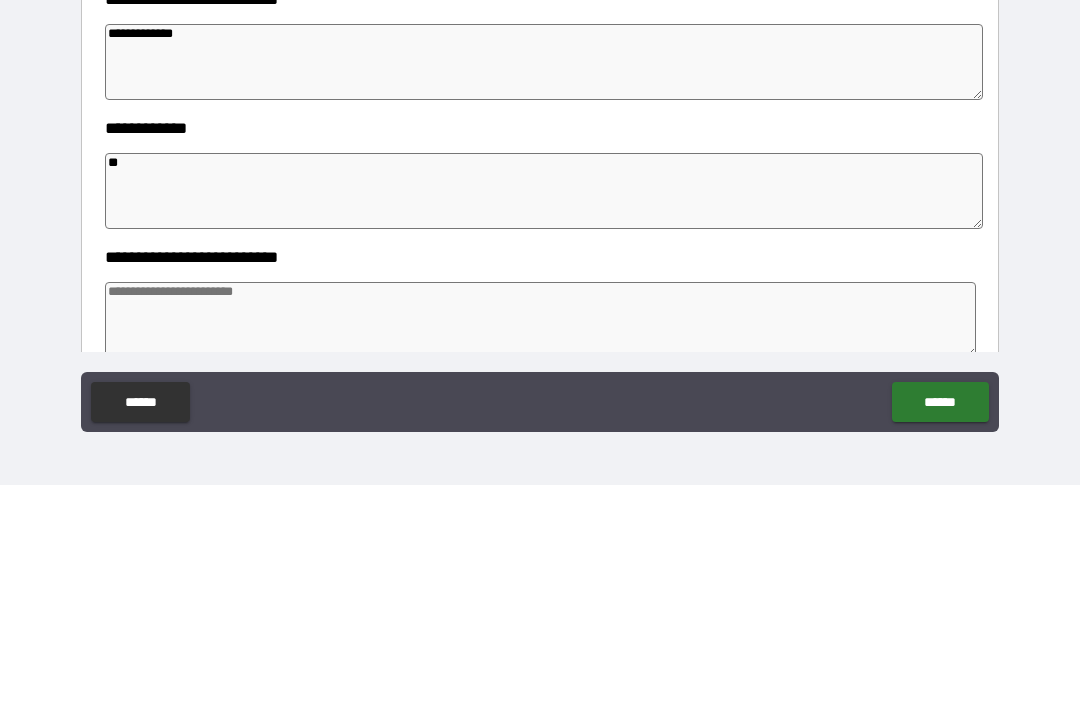 type on "***" 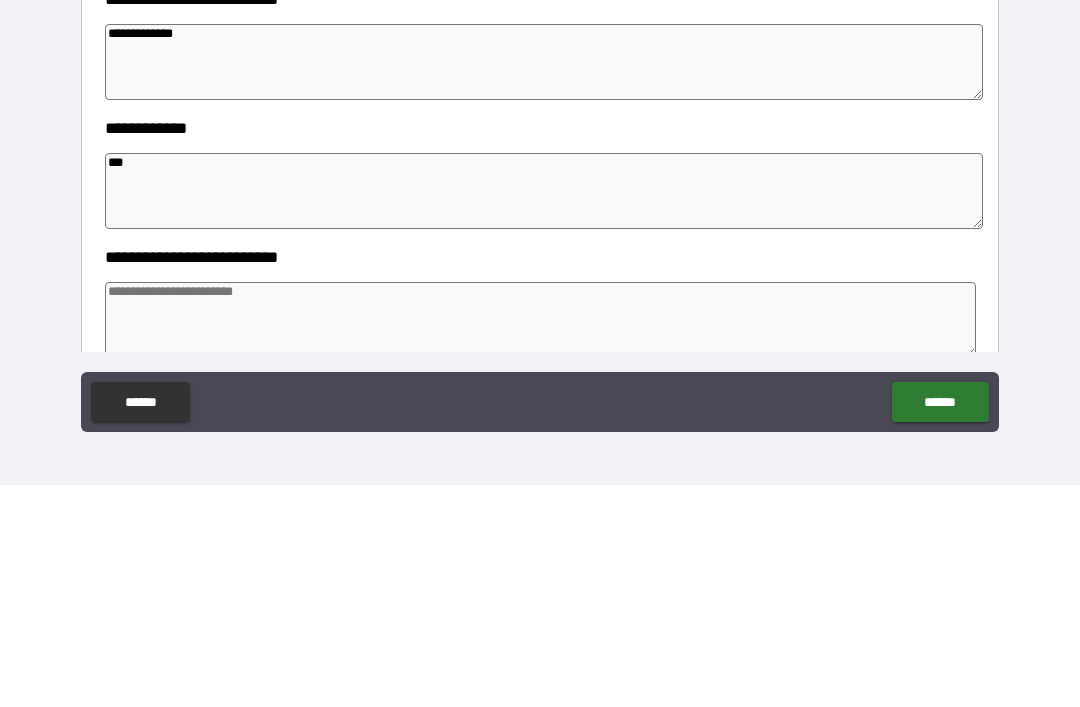 type on "*" 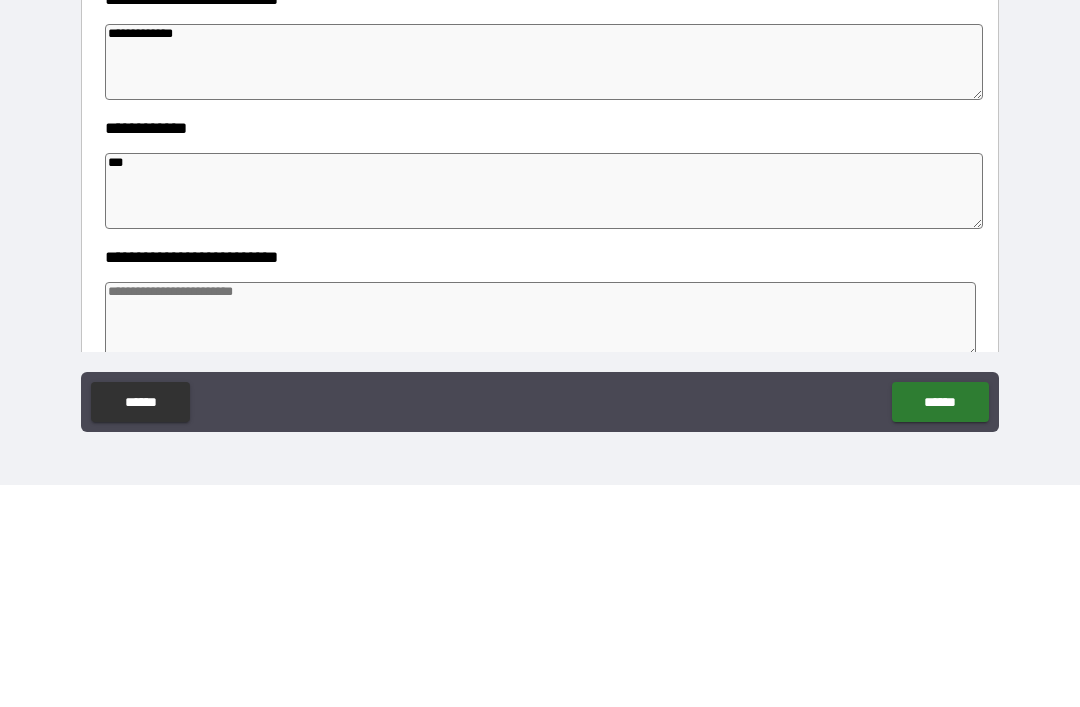 type on "*" 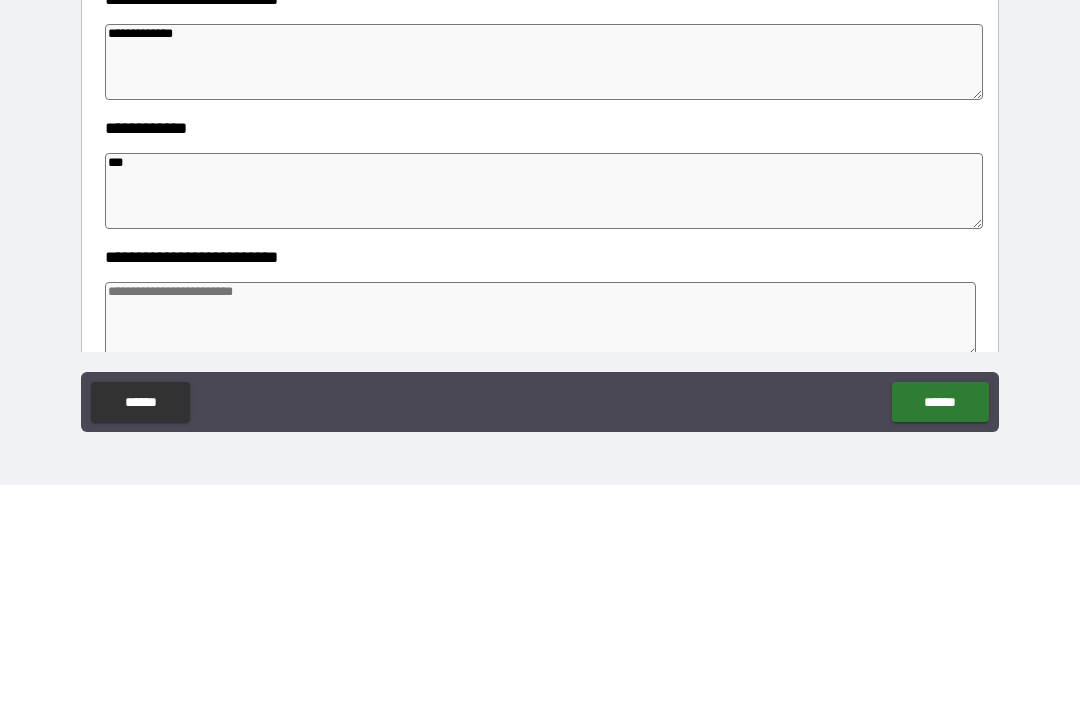 type on "****" 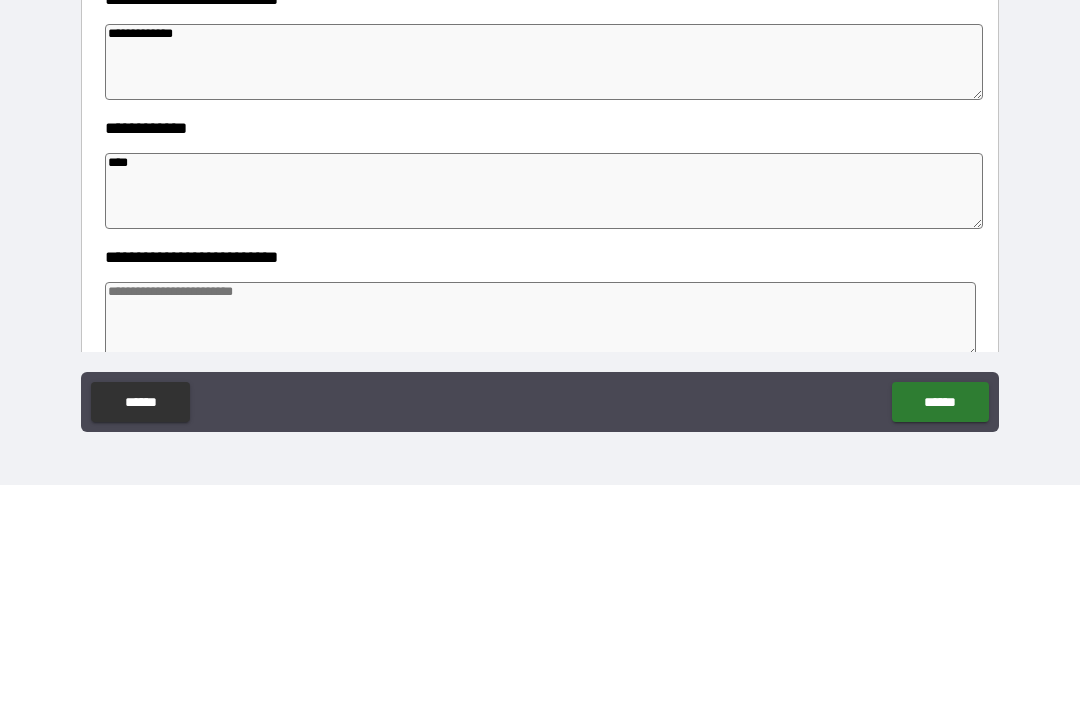 type on "*" 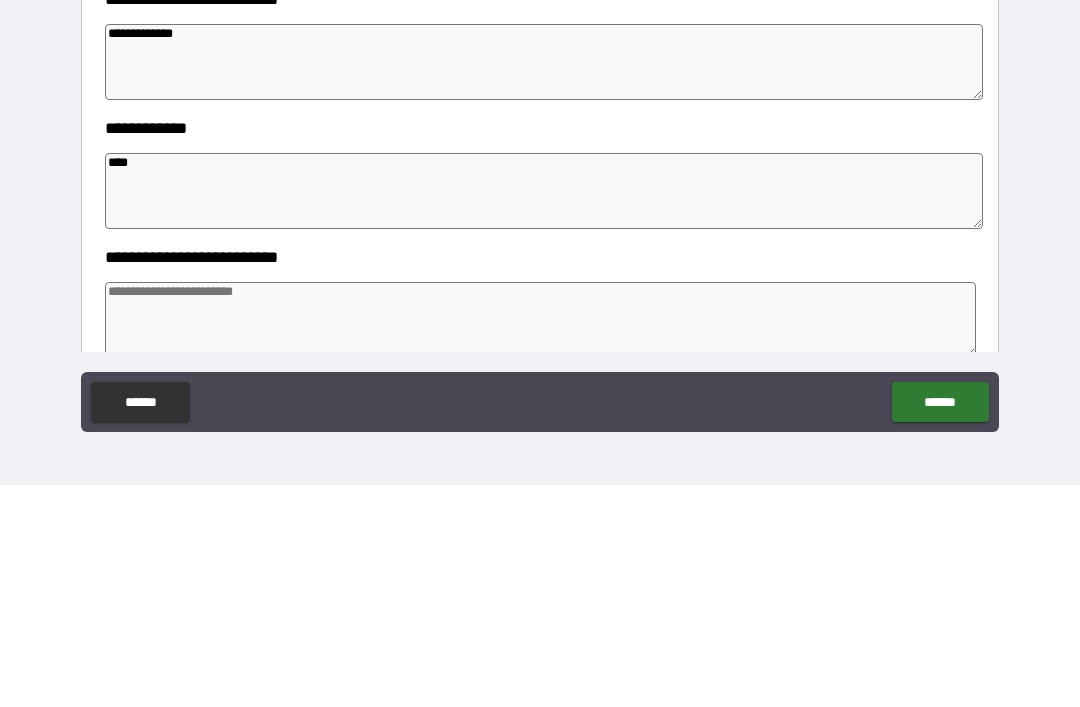 type on "*" 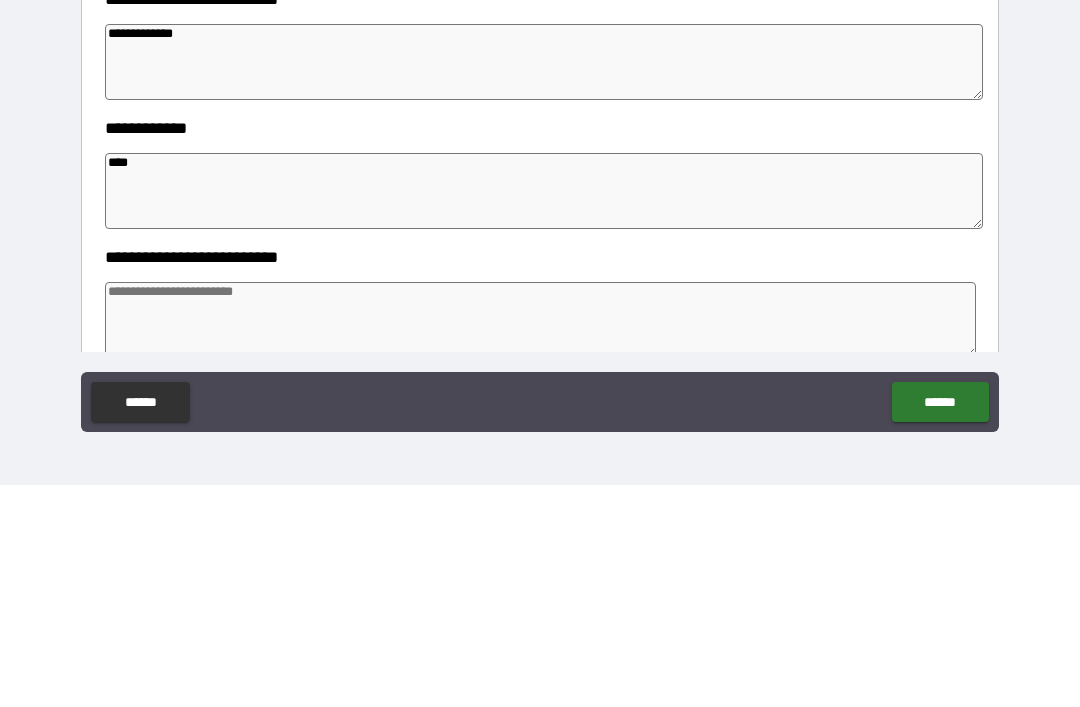 type on "*****" 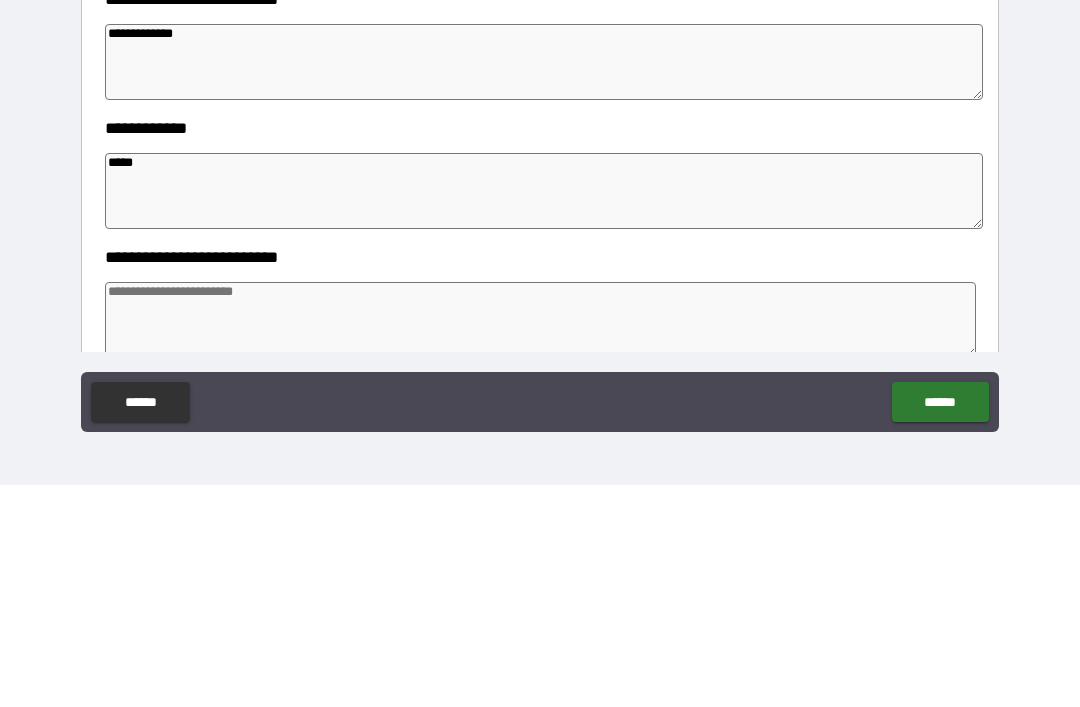 type on "*" 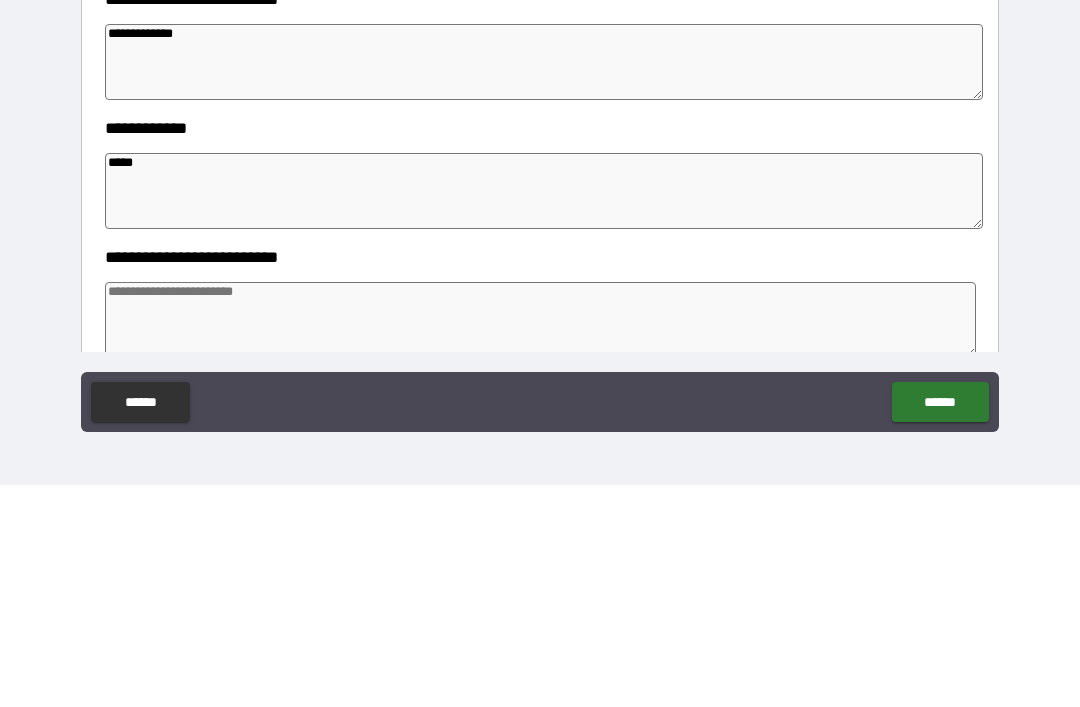 type on "*" 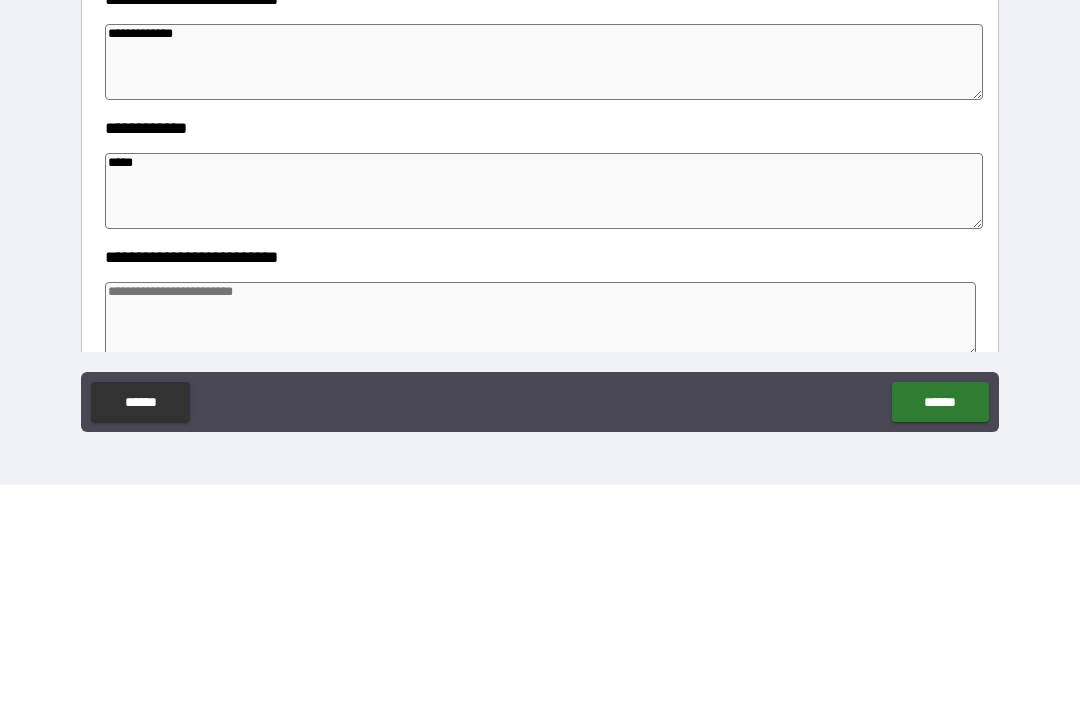 type on "******" 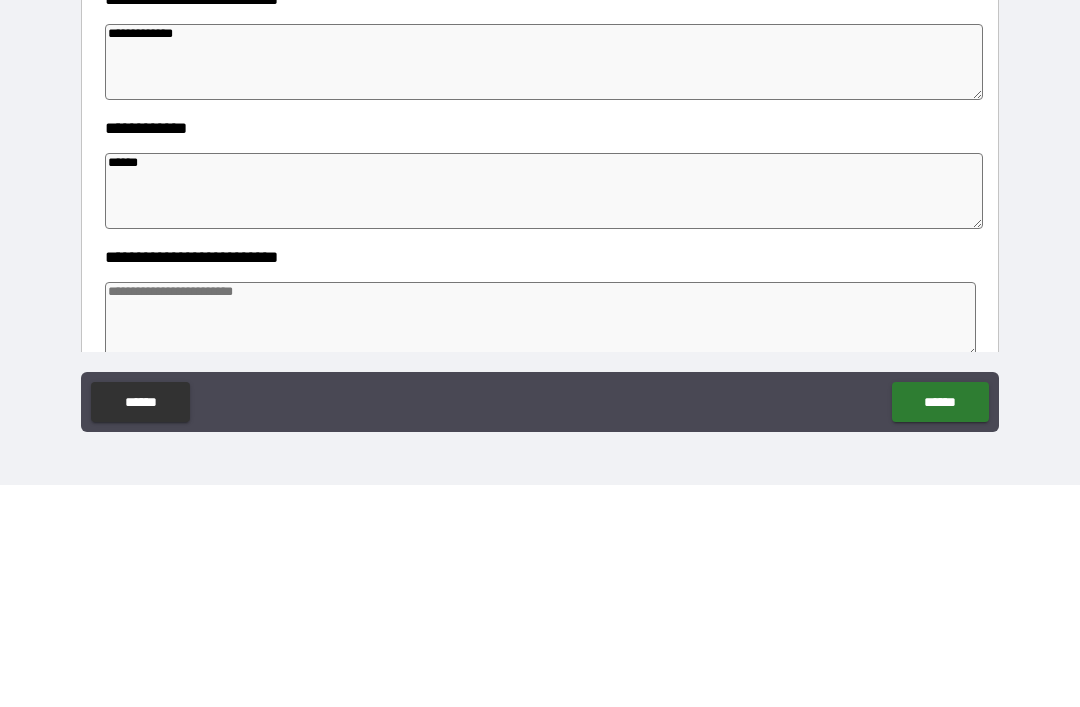 type on "*" 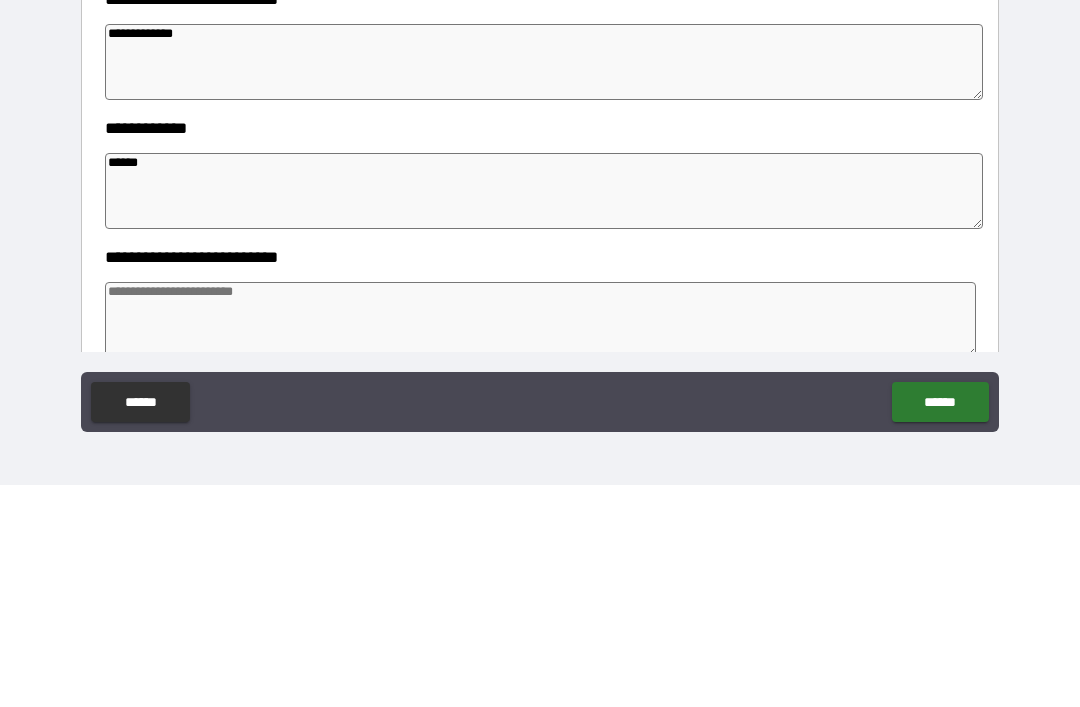 type on "*" 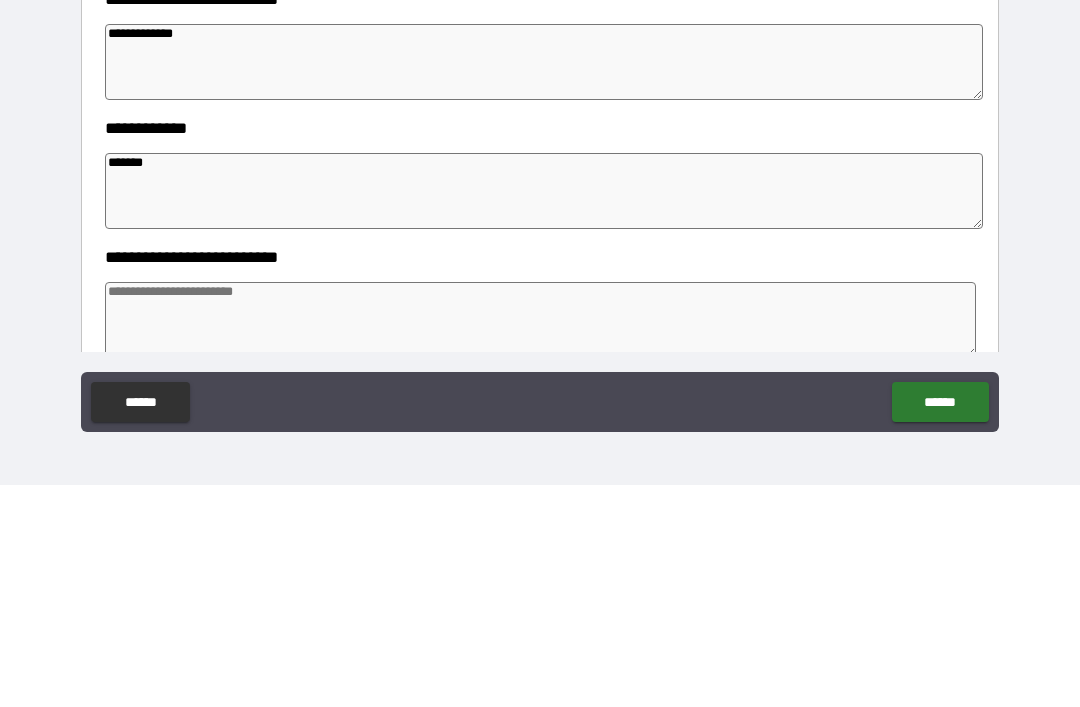 type on "*" 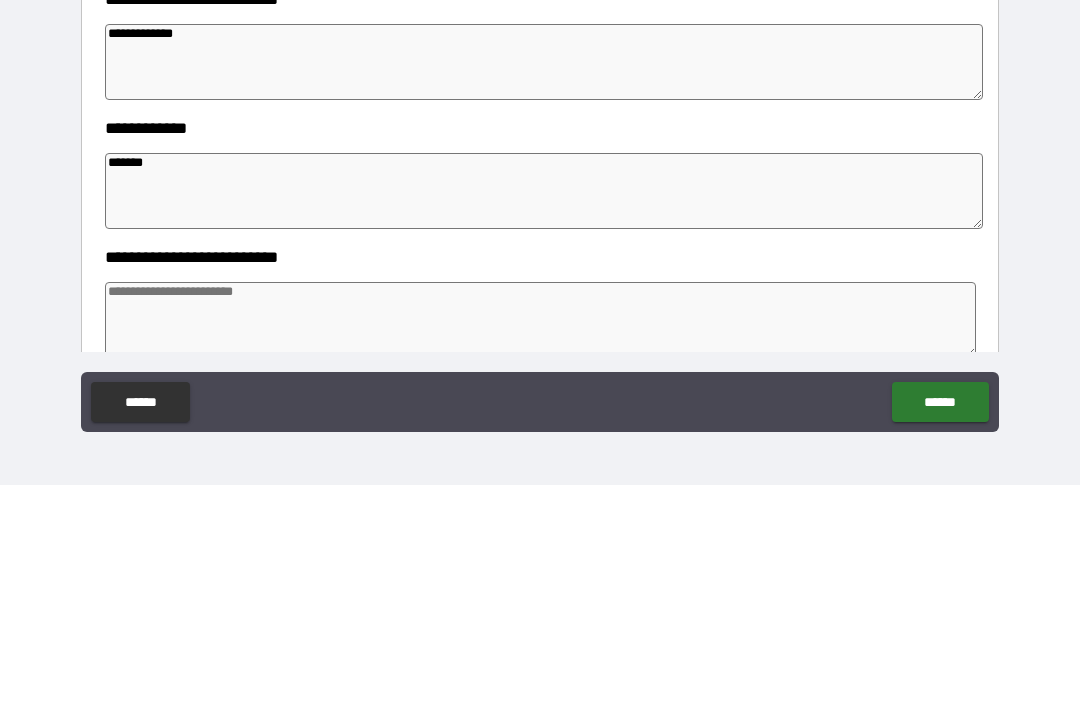type on "*" 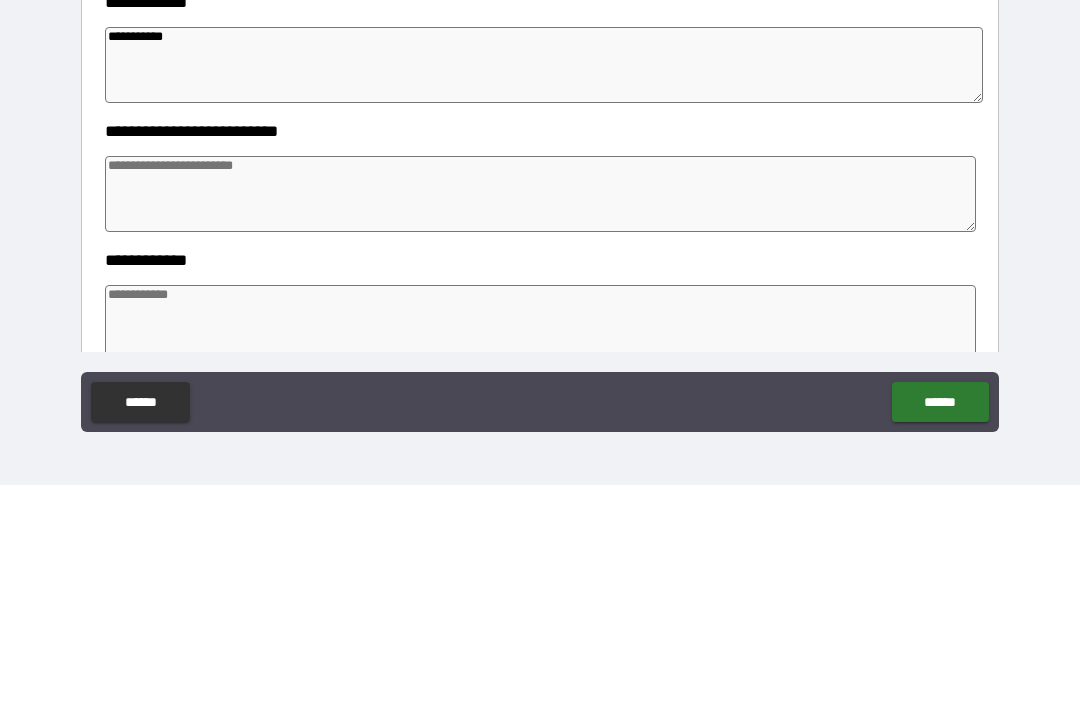 scroll, scrollTop: 596, scrollLeft: 0, axis: vertical 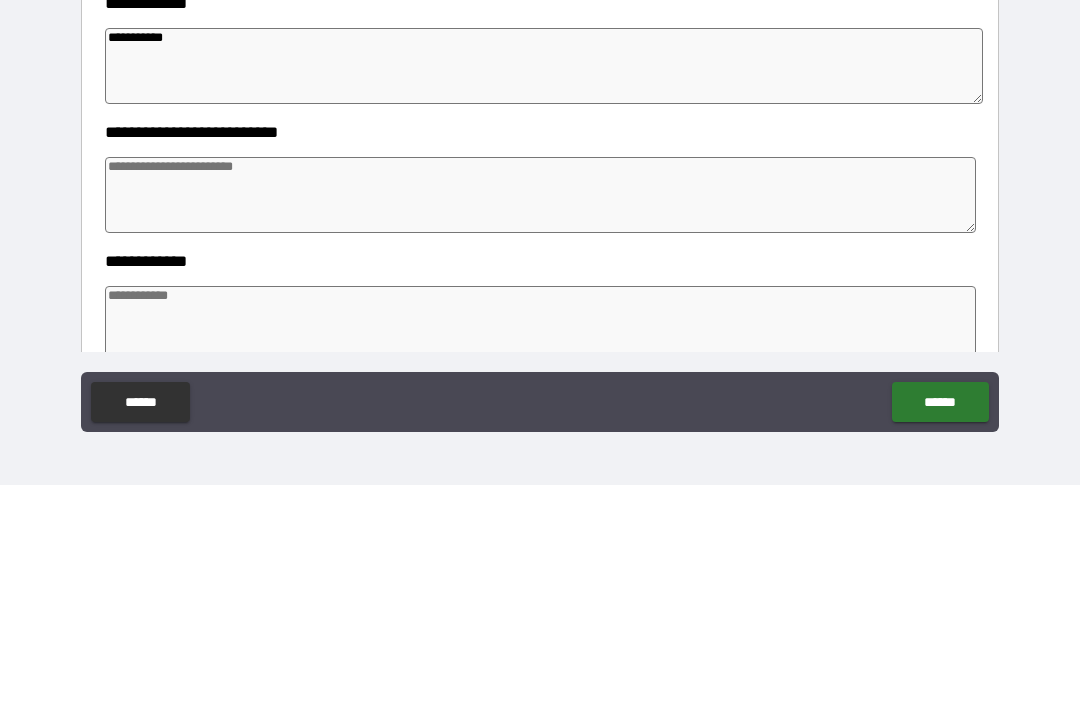 click at bounding box center [540, 417] 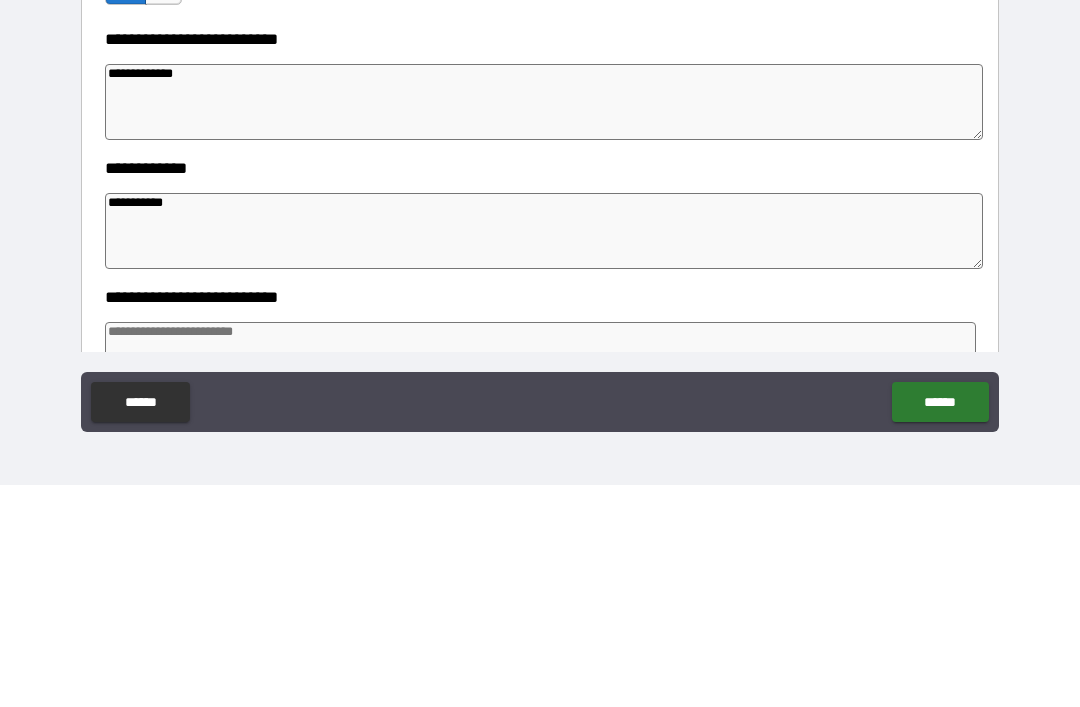 scroll, scrollTop: 432, scrollLeft: 0, axis: vertical 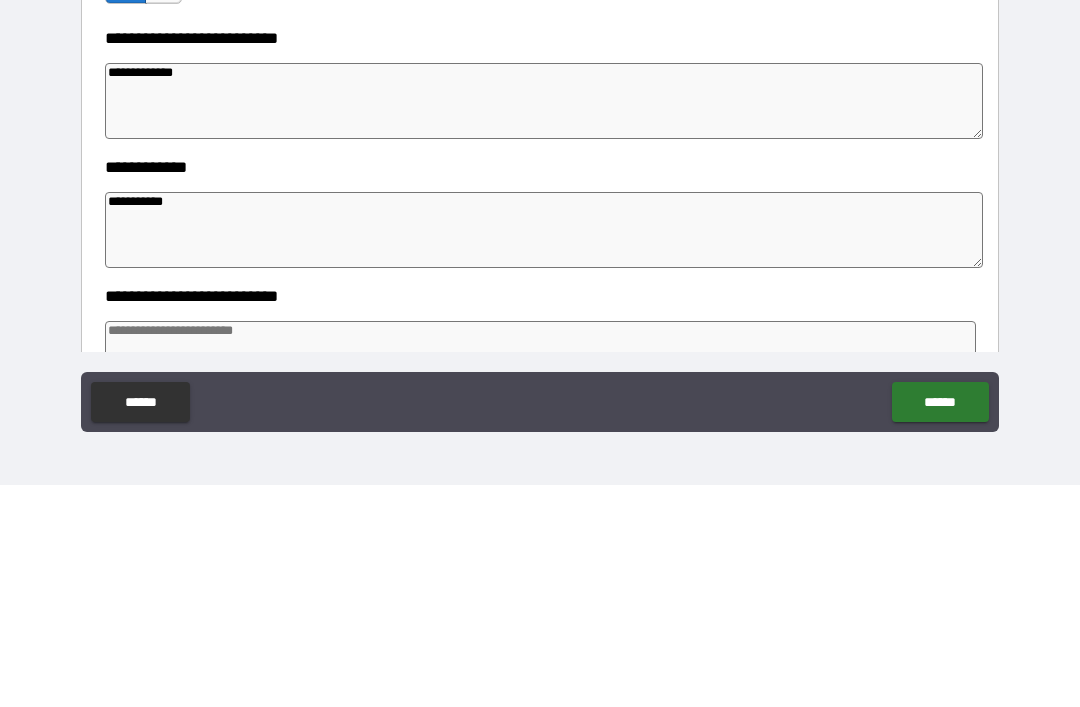 click on "**********" at bounding box center (544, 323) 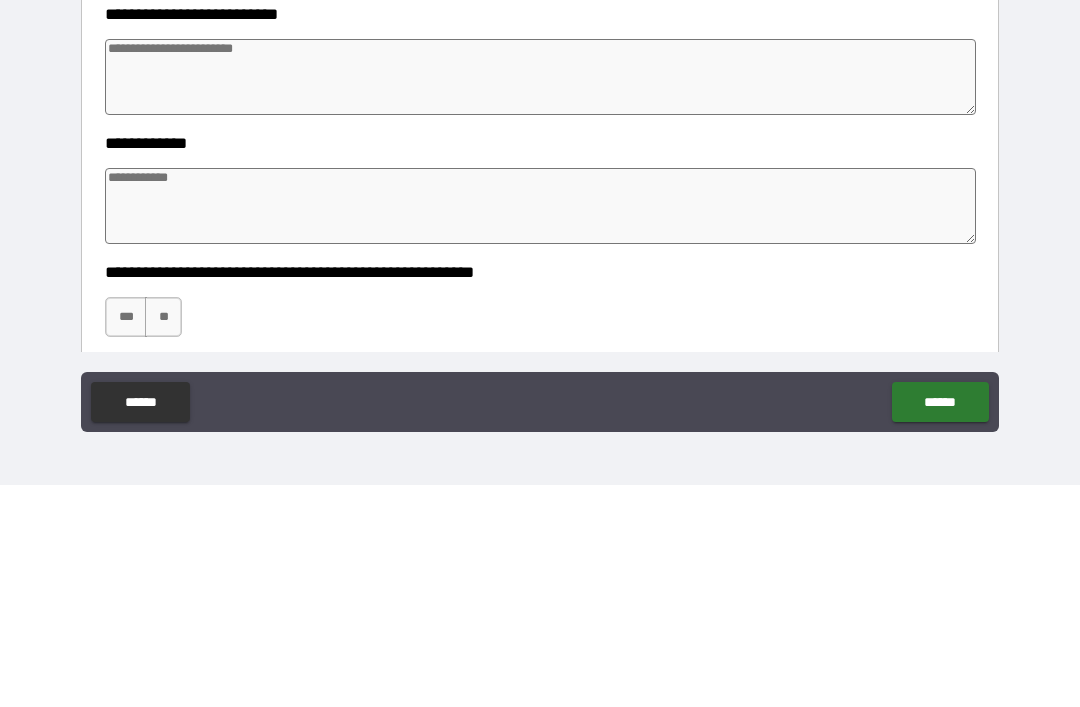 scroll, scrollTop: 668, scrollLeft: 0, axis: vertical 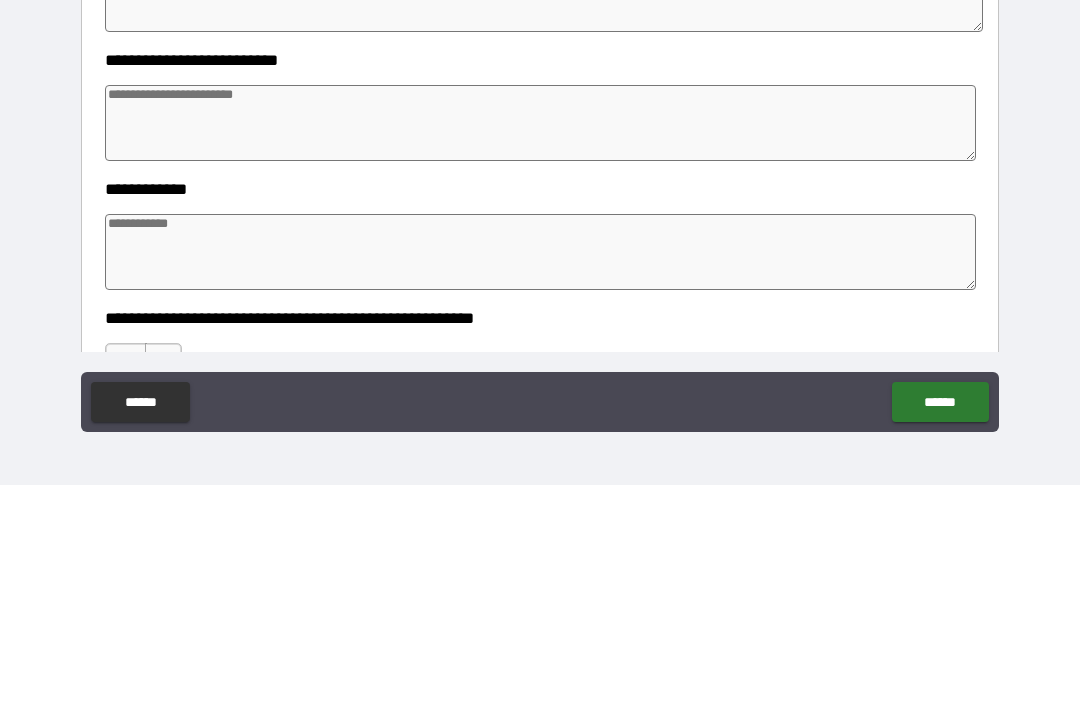 click at bounding box center (540, 345) 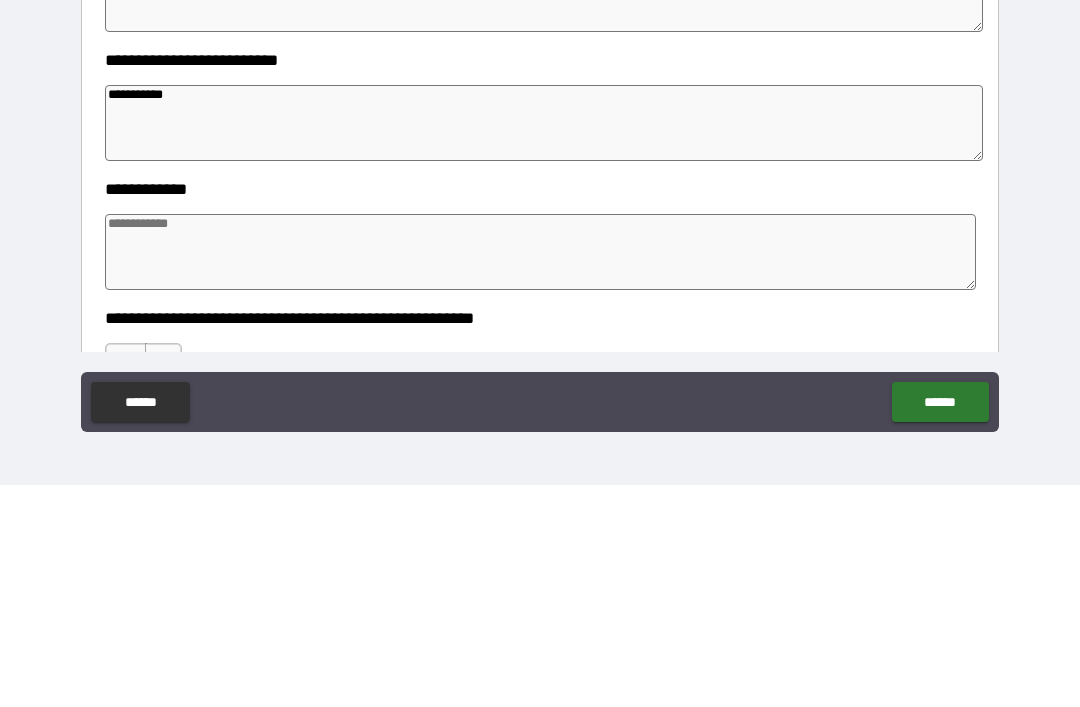 click at bounding box center [540, 474] 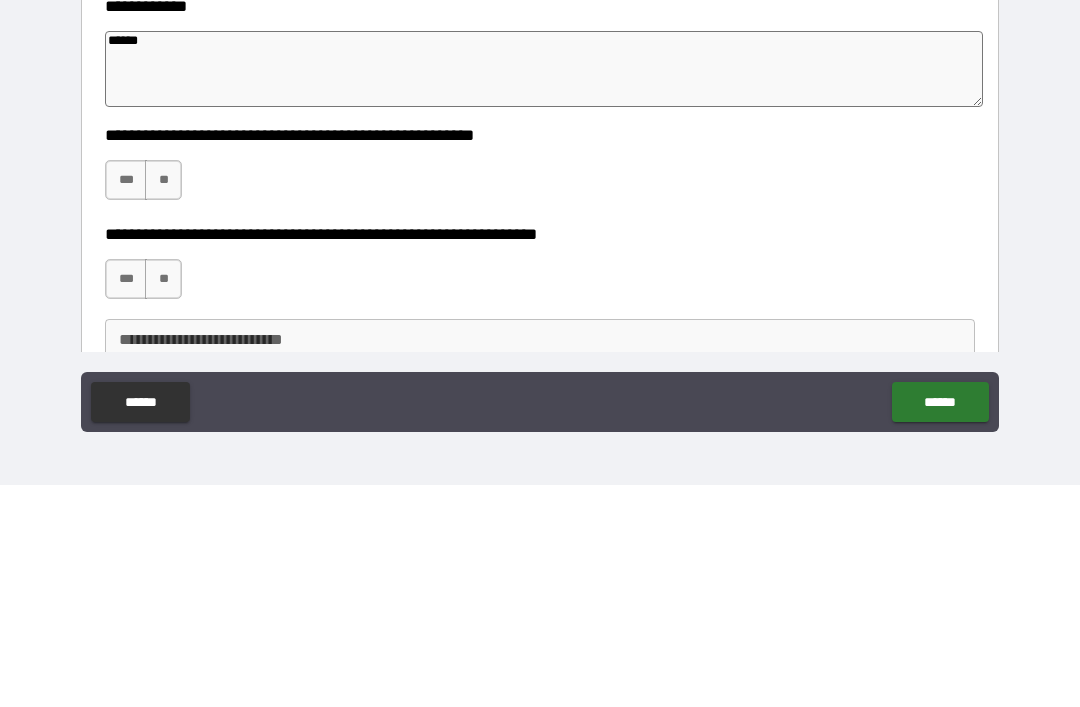 scroll, scrollTop: 854, scrollLeft: 0, axis: vertical 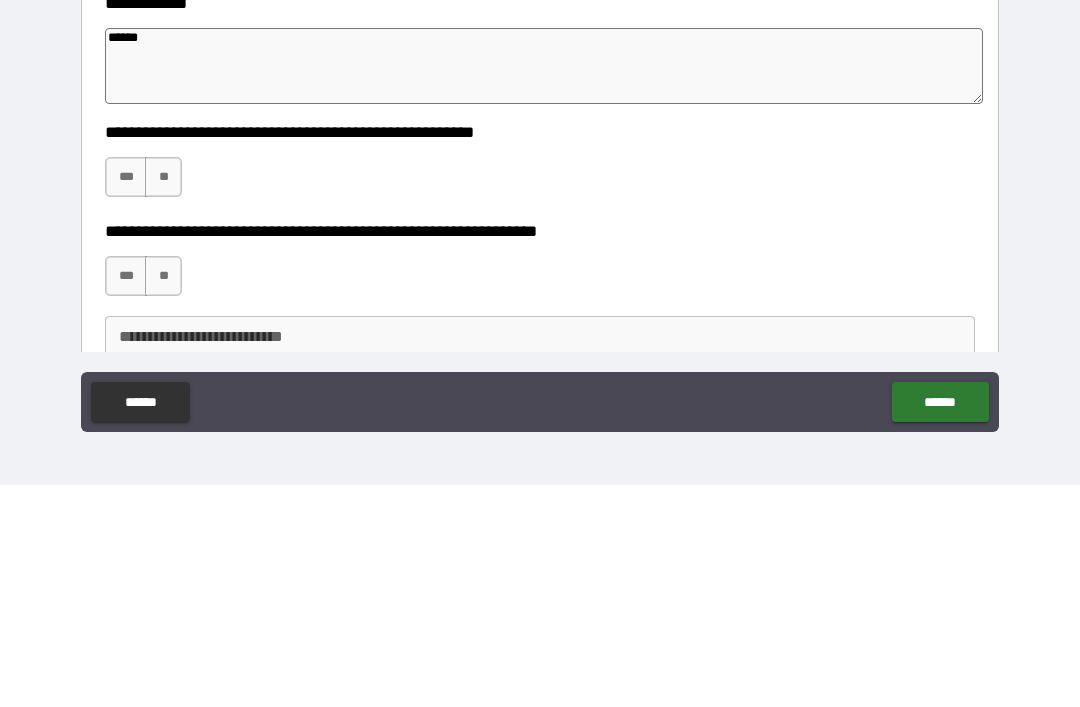 click on "***" at bounding box center (126, 399) 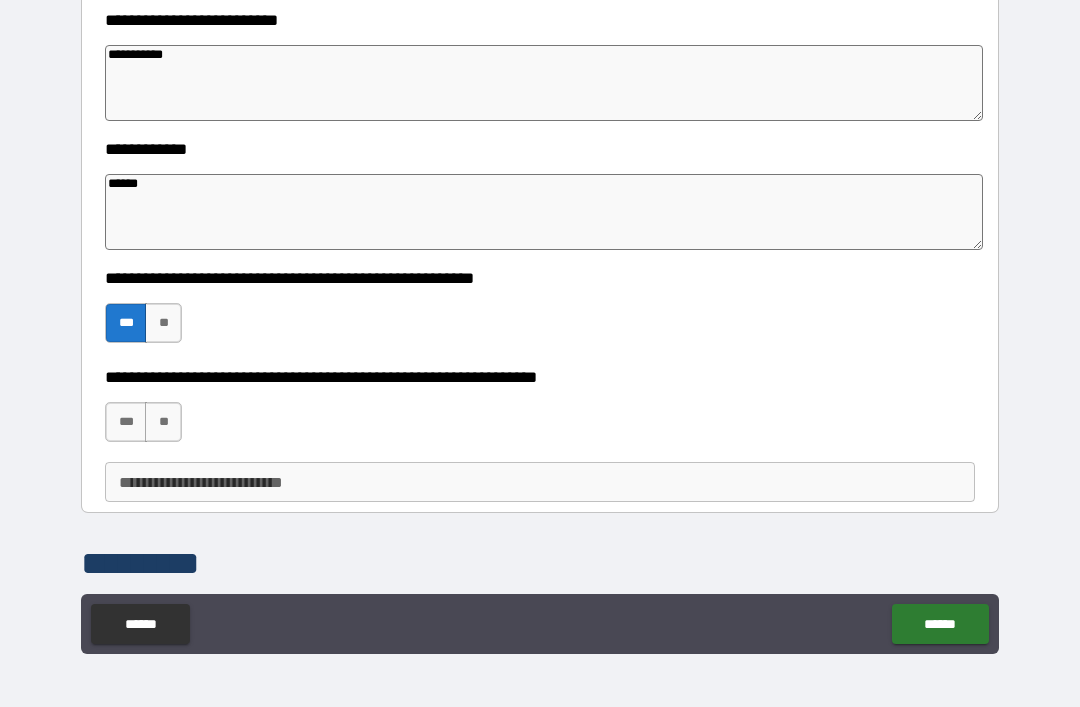 scroll, scrollTop: 989, scrollLeft: 0, axis: vertical 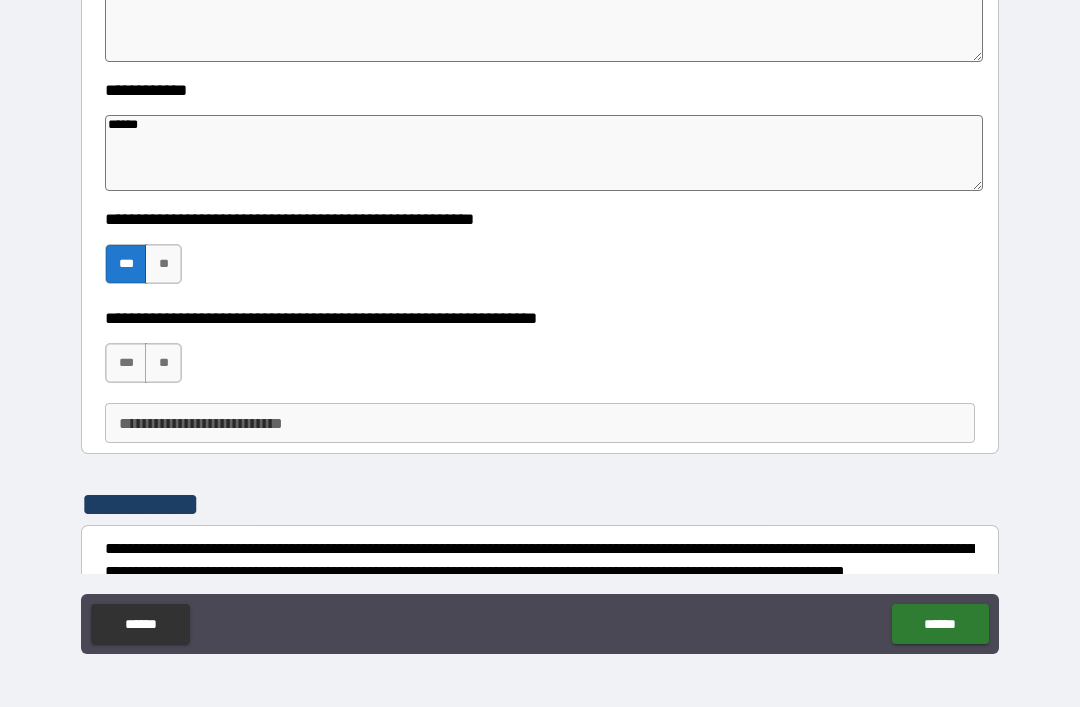 click on "**" at bounding box center (163, 363) 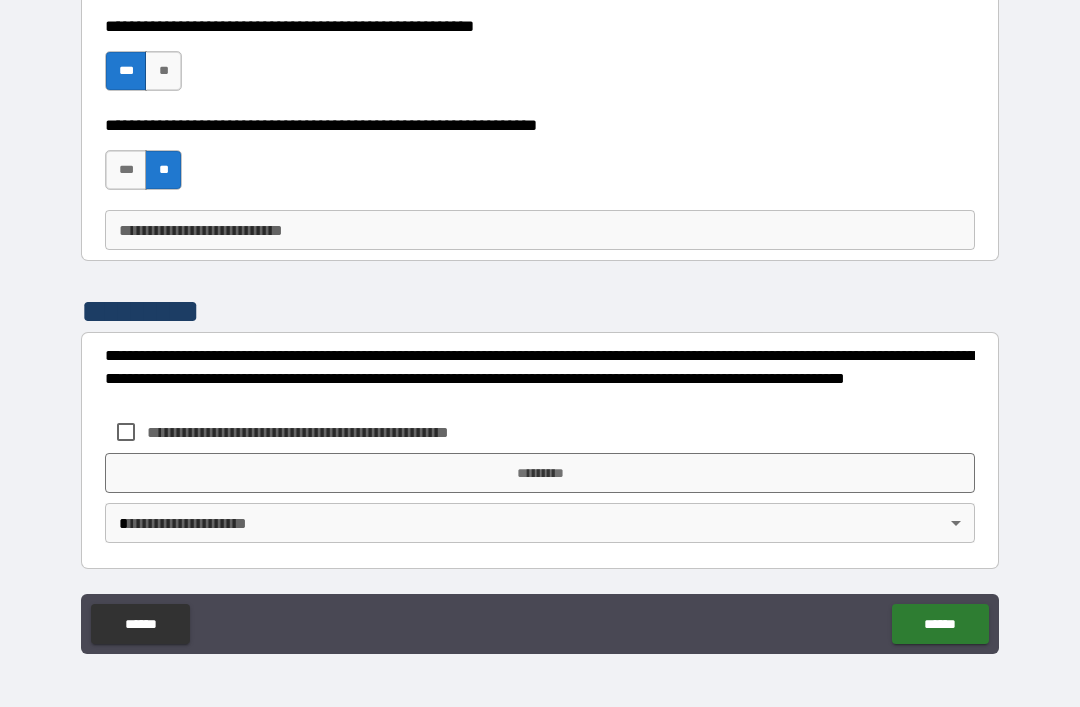 scroll, scrollTop: 1182, scrollLeft: 0, axis: vertical 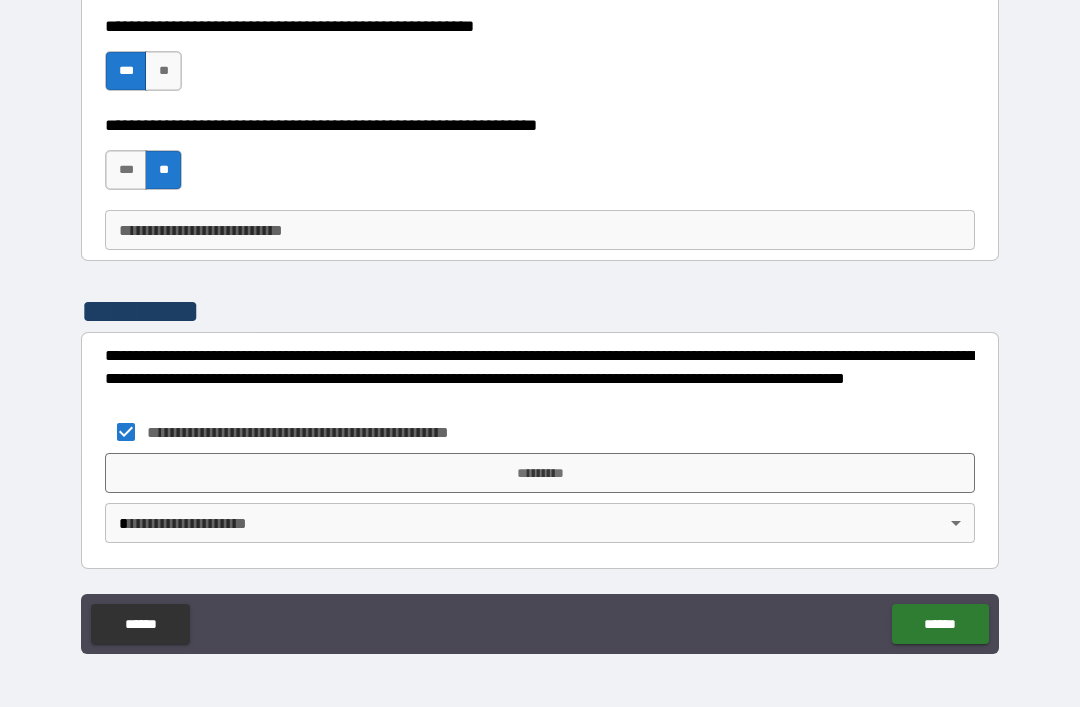 click on "*********" at bounding box center (540, 473) 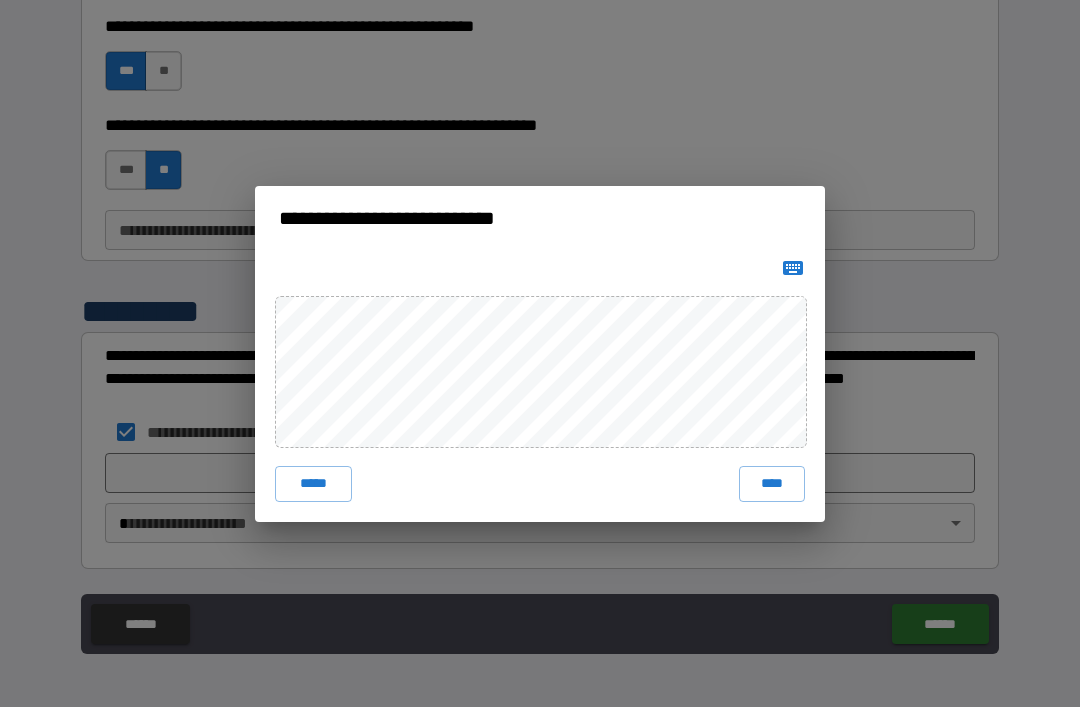 click on "****" at bounding box center [772, 484] 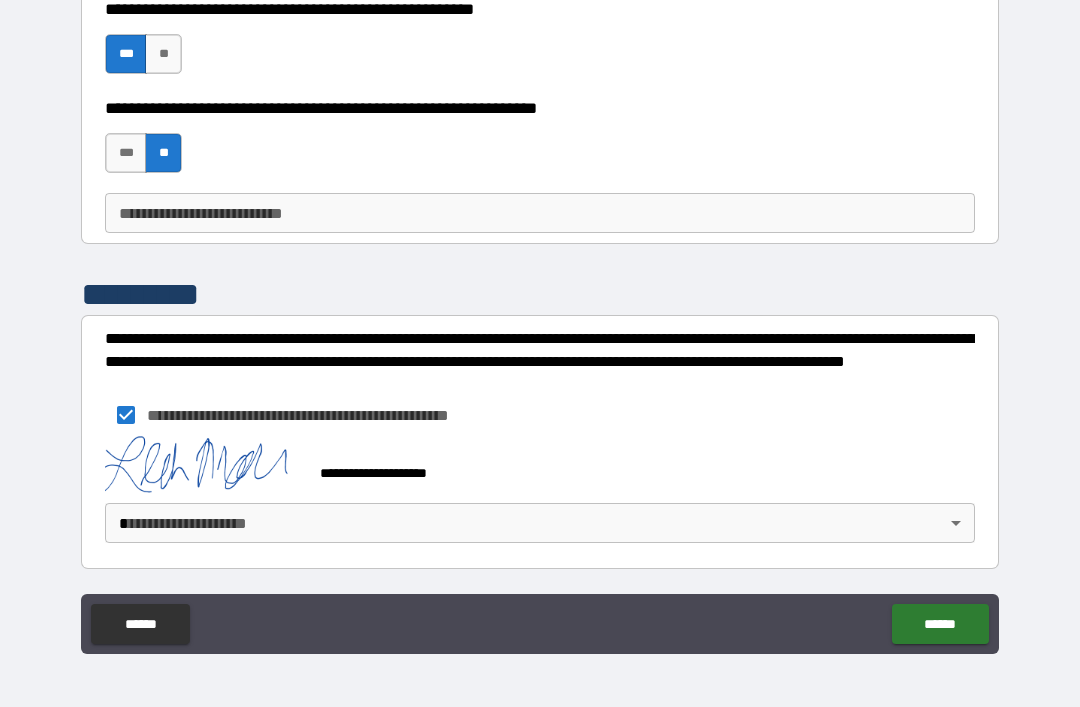 scroll, scrollTop: 1199, scrollLeft: 0, axis: vertical 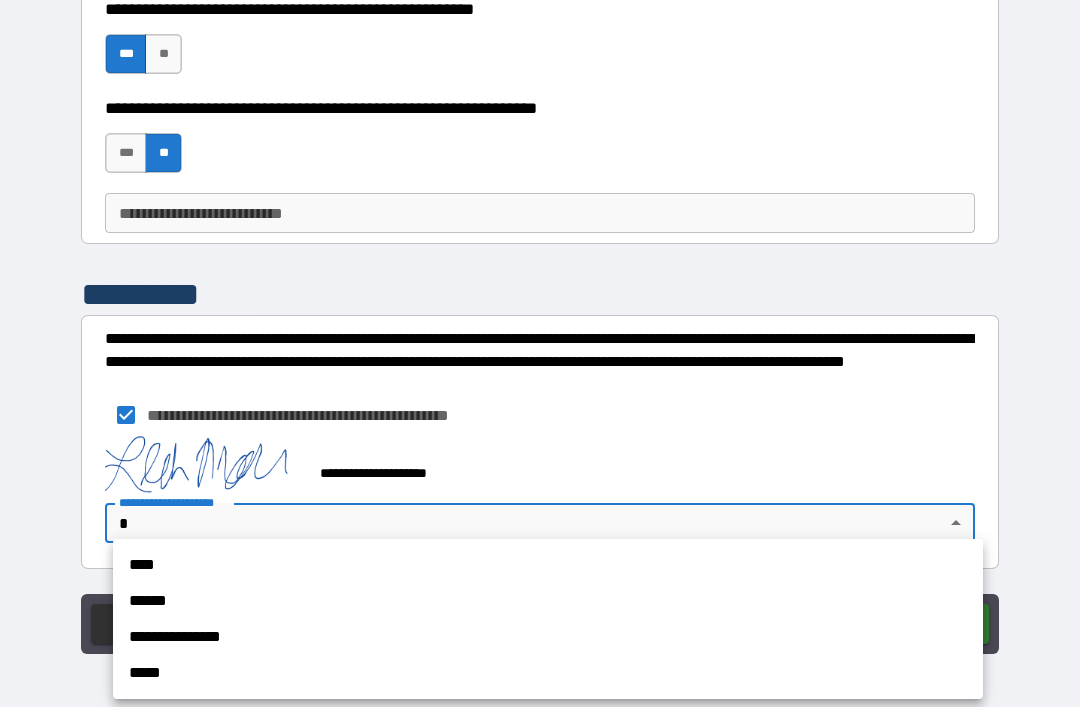 click on "**********" at bounding box center [548, 637] 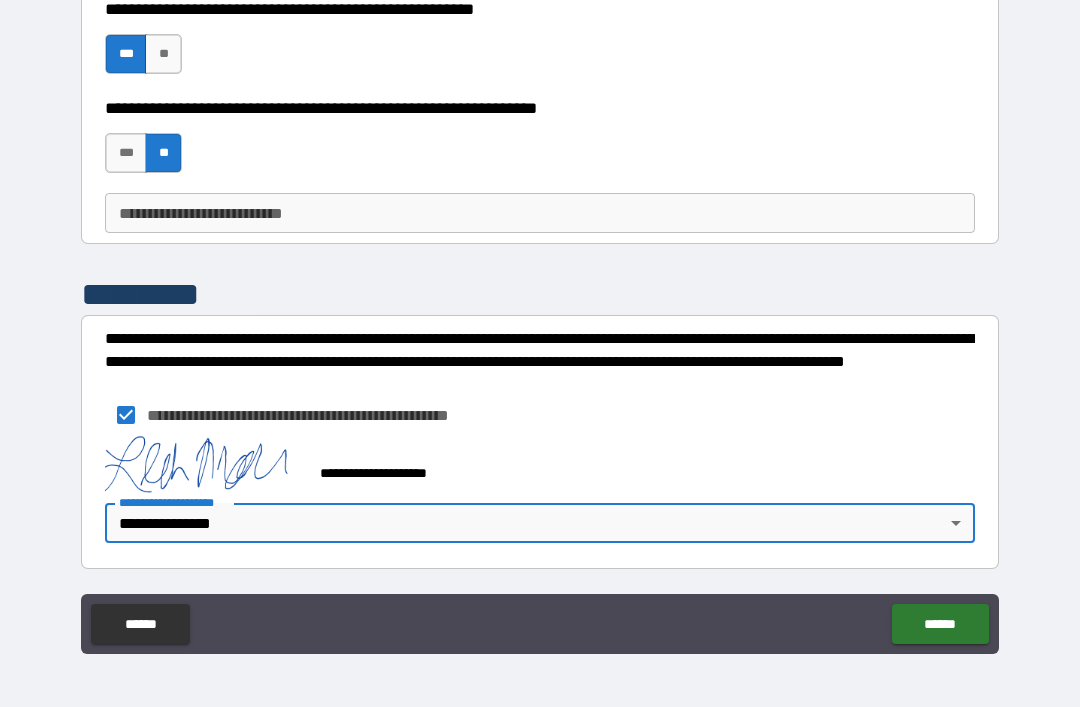 scroll, scrollTop: 1200, scrollLeft: 0, axis: vertical 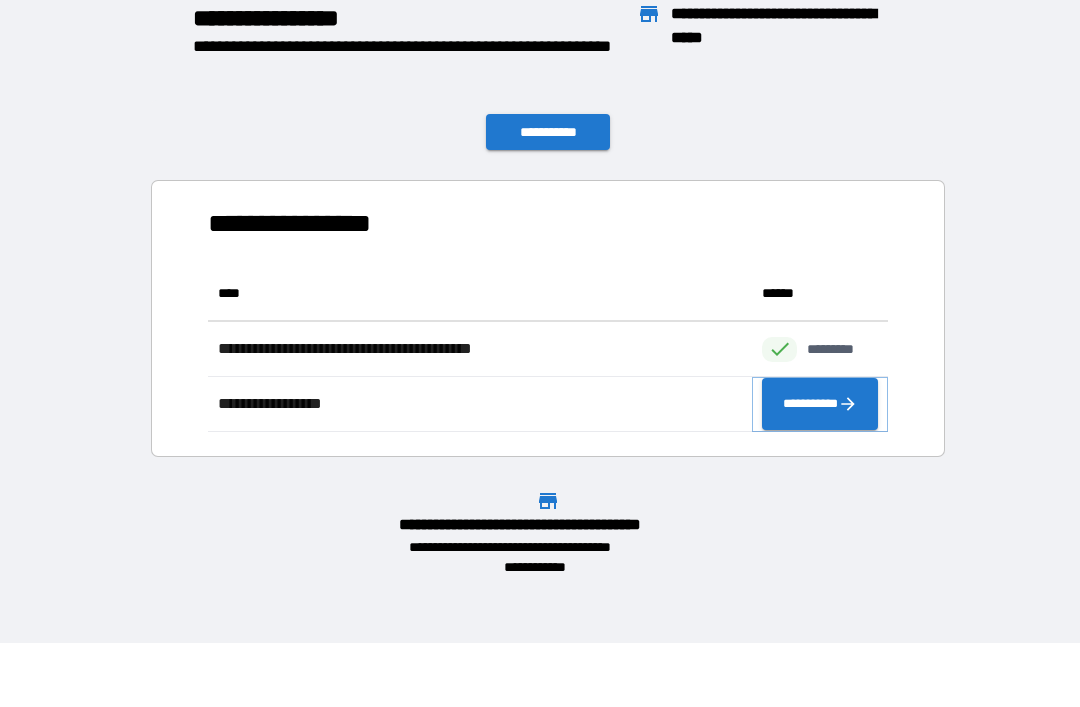 click 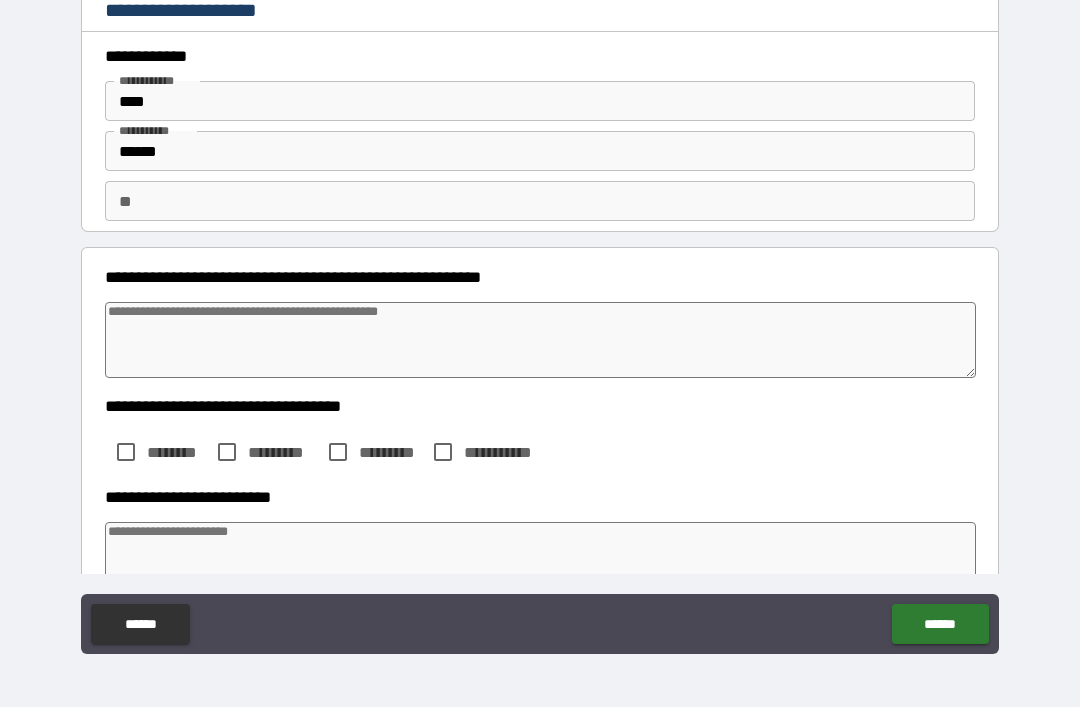 click at bounding box center (540, 340) 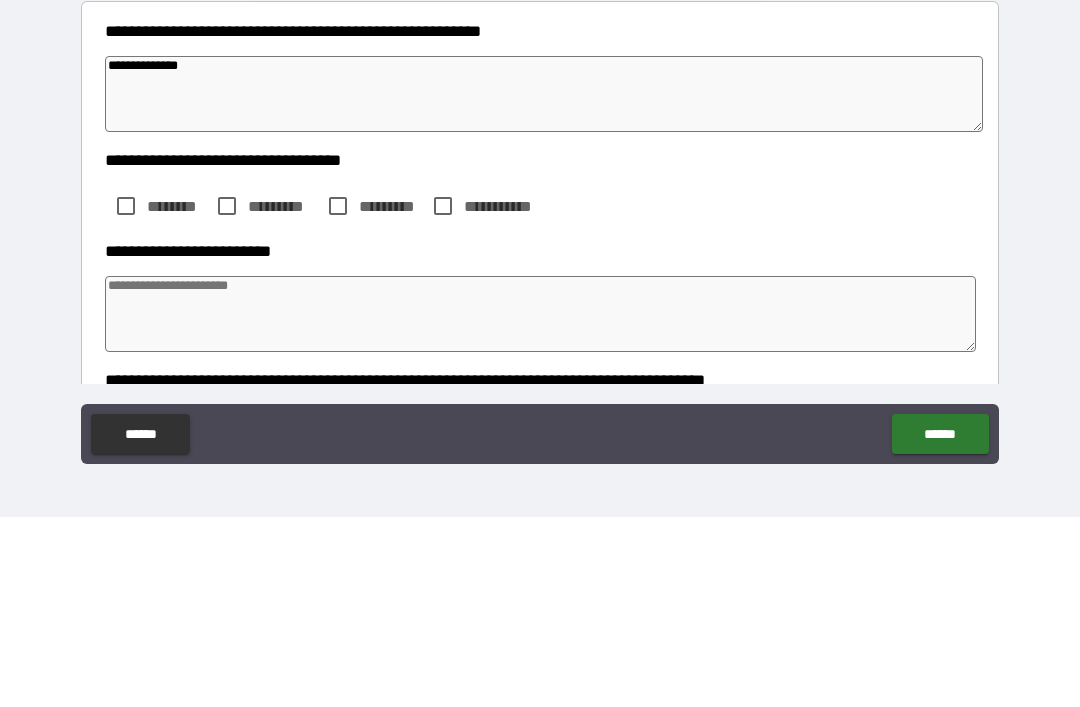 scroll, scrollTop: 82, scrollLeft: 0, axis: vertical 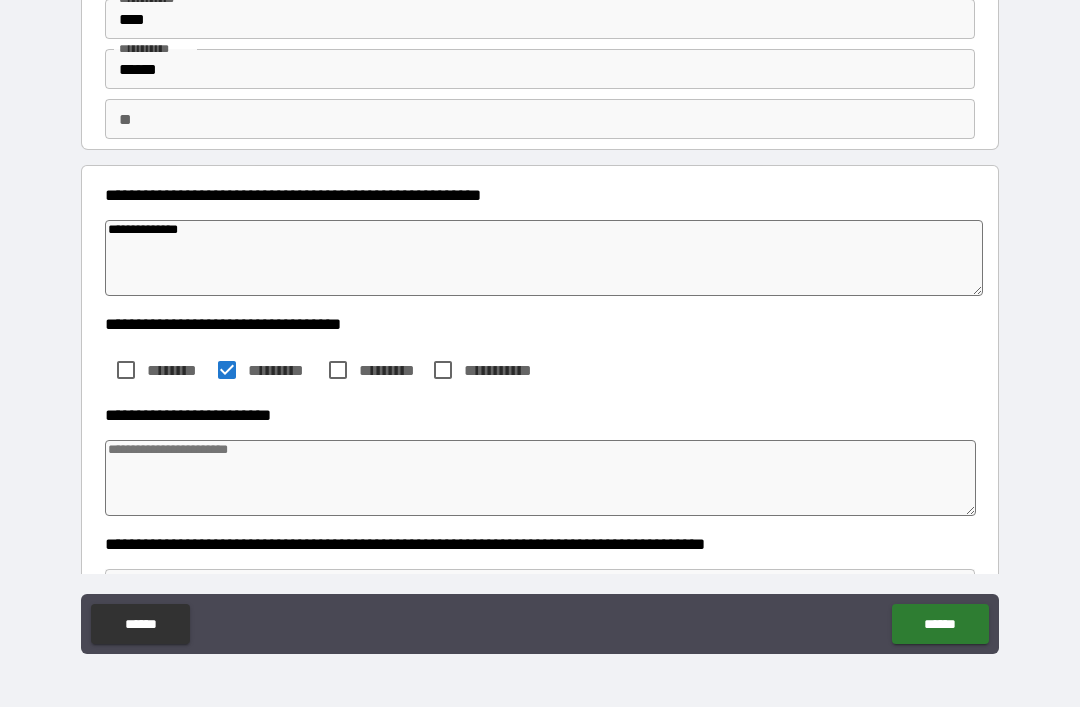 click at bounding box center [540, 478] 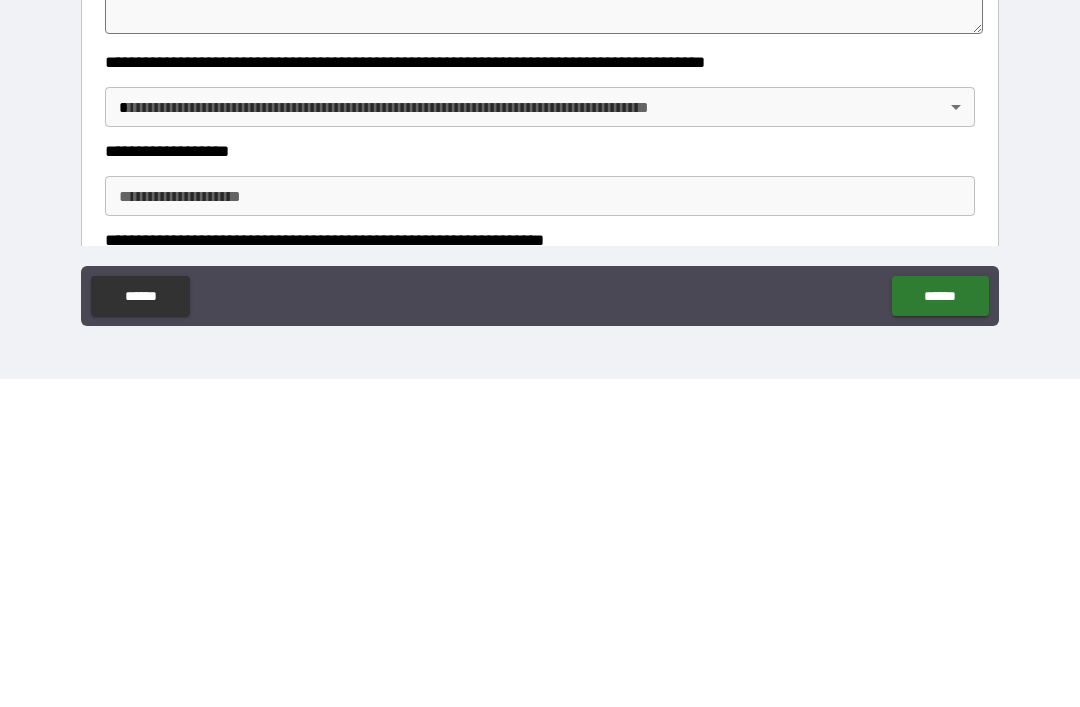 scroll, scrollTop: 235, scrollLeft: 0, axis: vertical 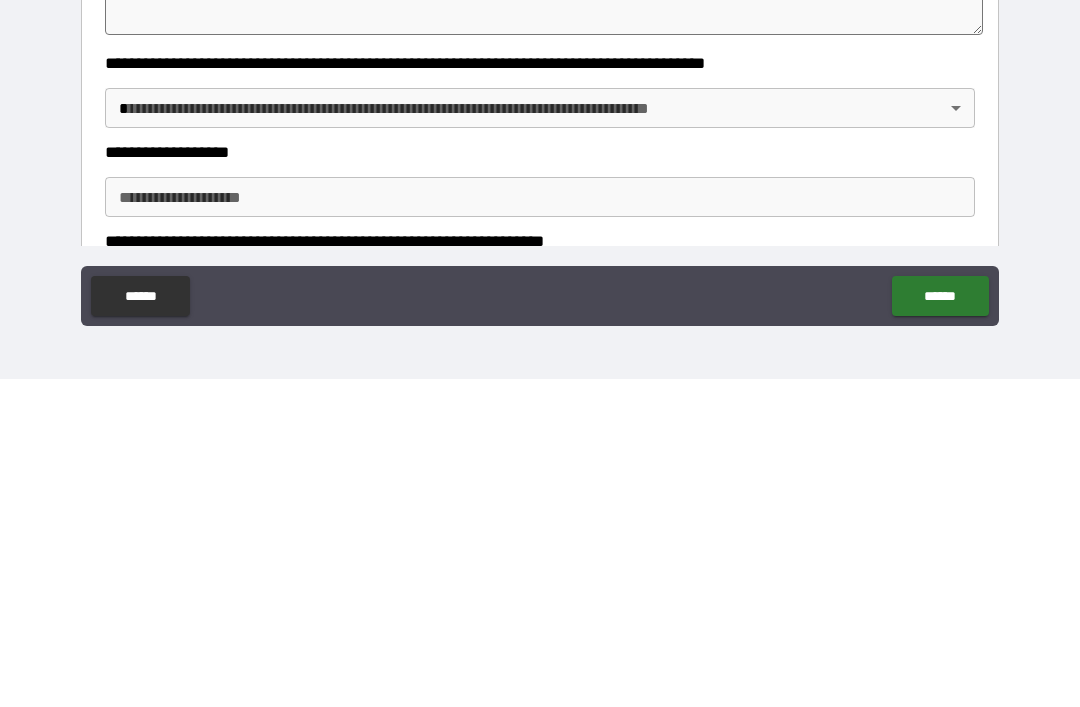 click on "**********" at bounding box center [540, 321] 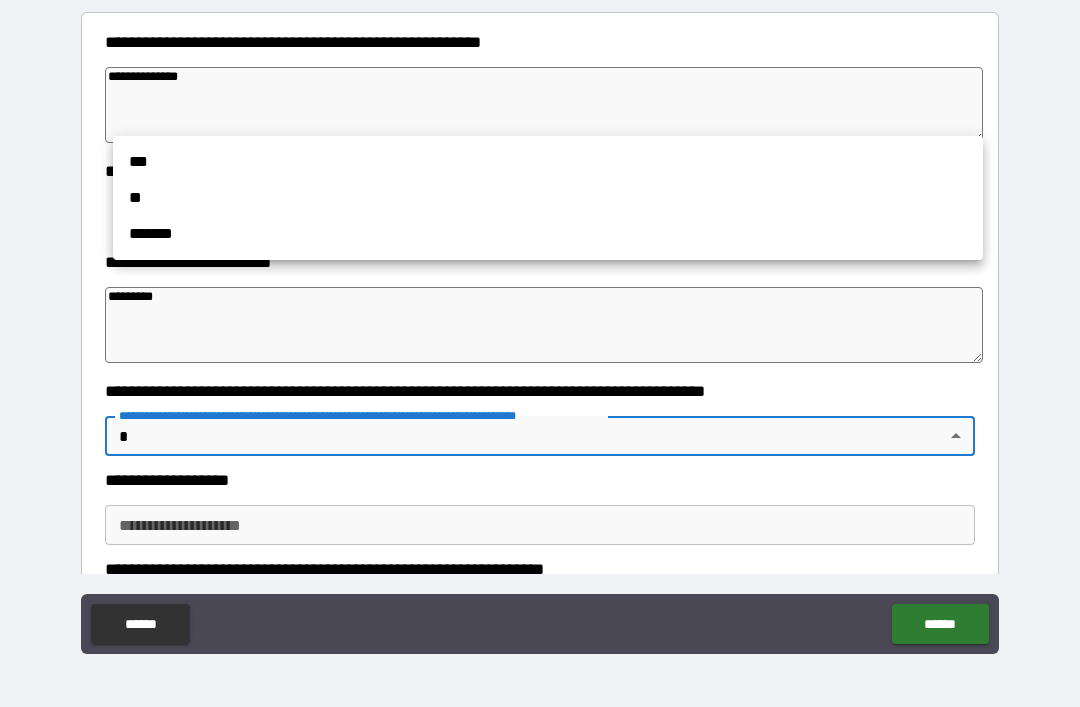 click at bounding box center (540, 353) 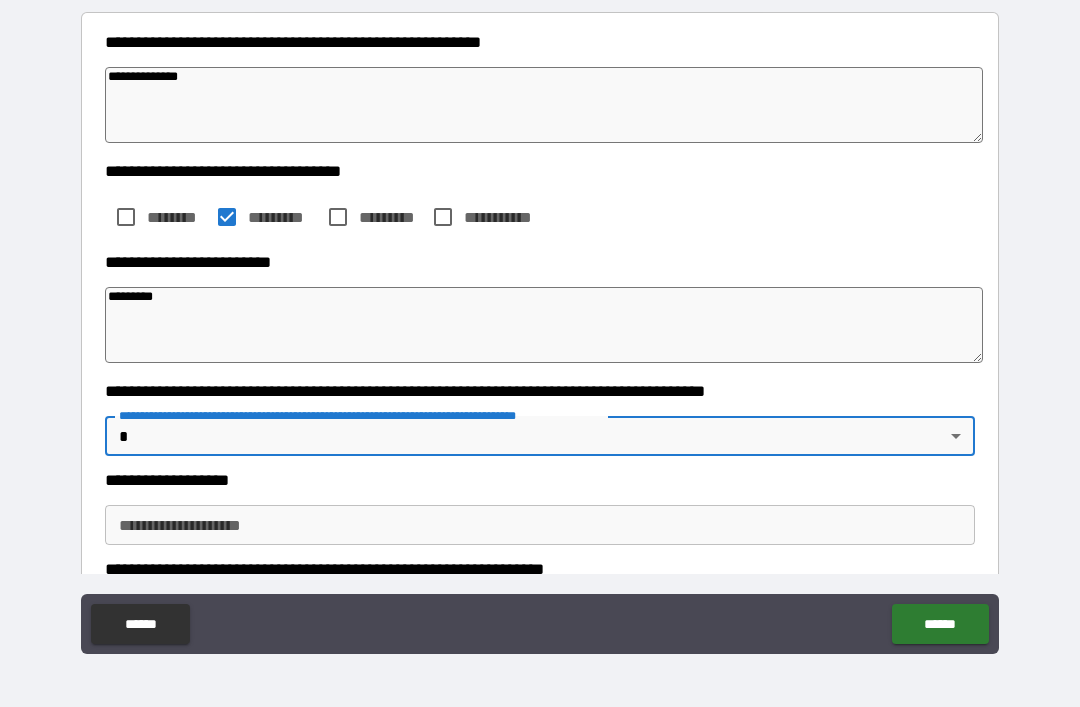 click on "**********" at bounding box center (540, 321) 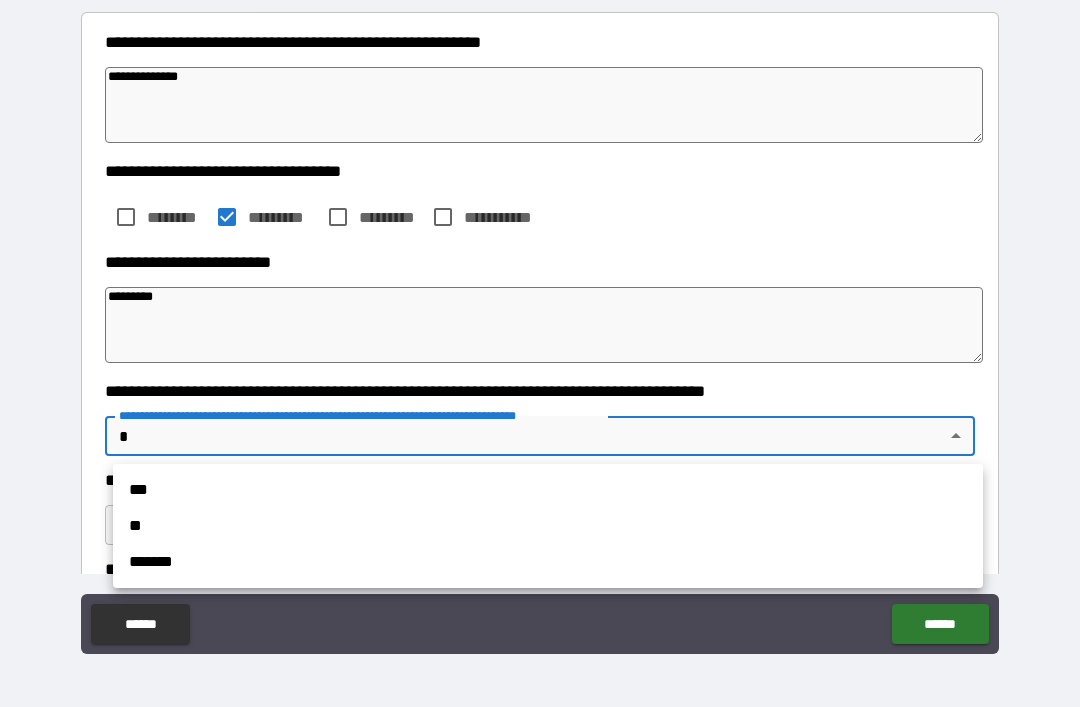 click on "**" at bounding box center (548, 526) 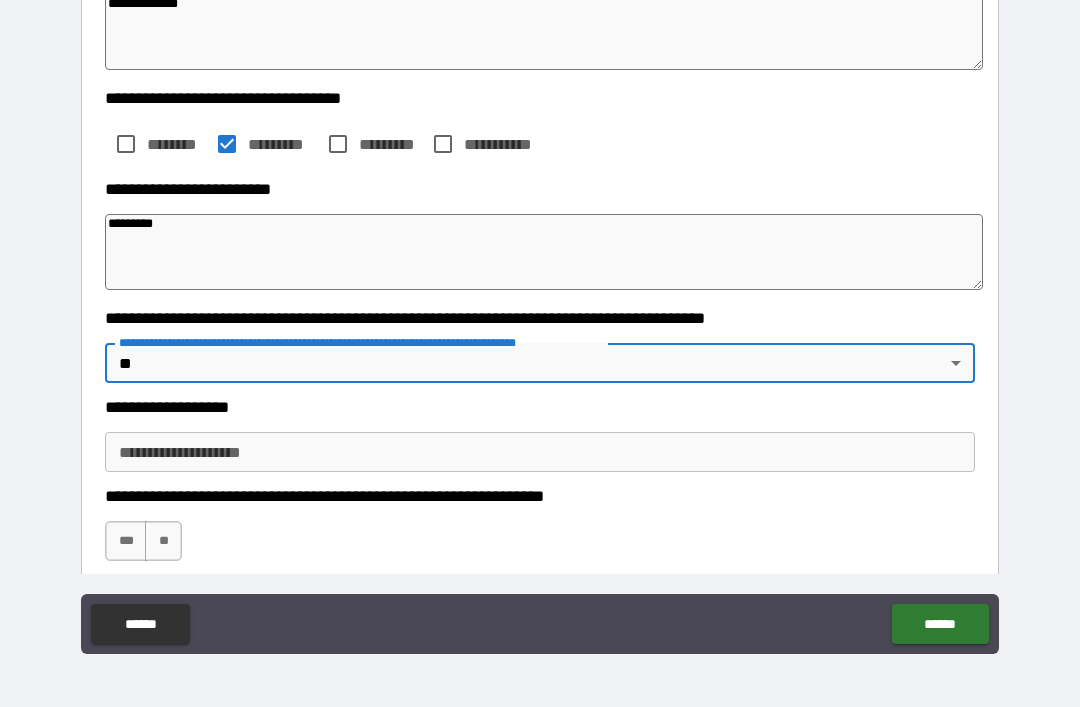 scroll, scrollTop: 343, scrollLeft: 0, axis: vertical 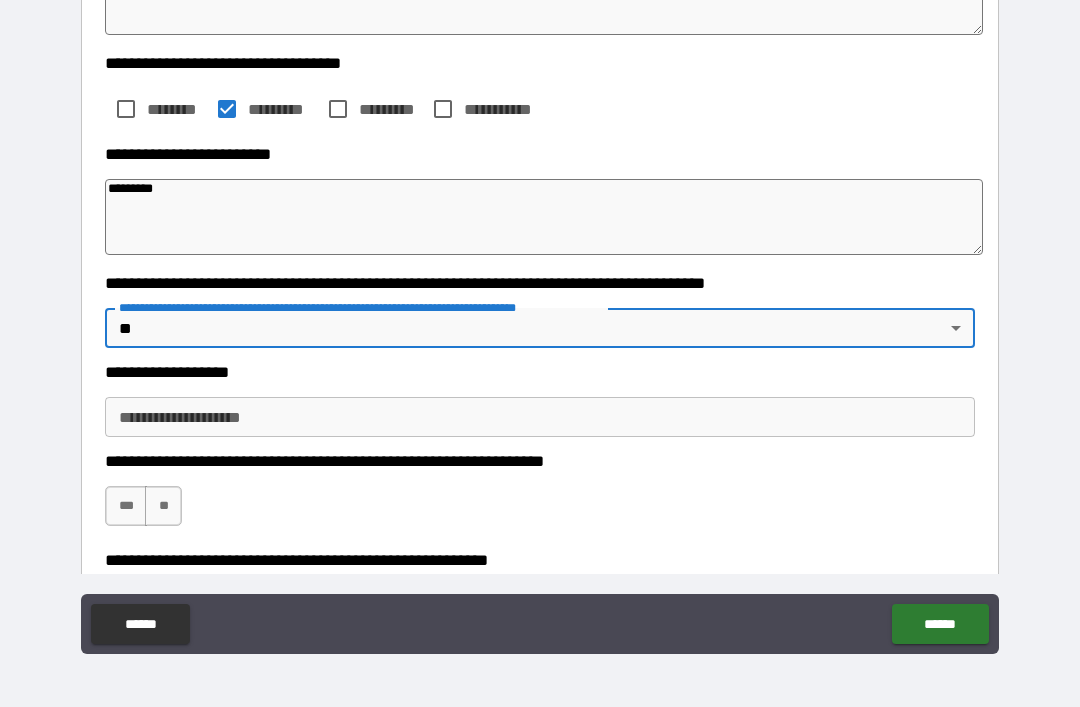 click on "**********" at bounding box center (540, 417) 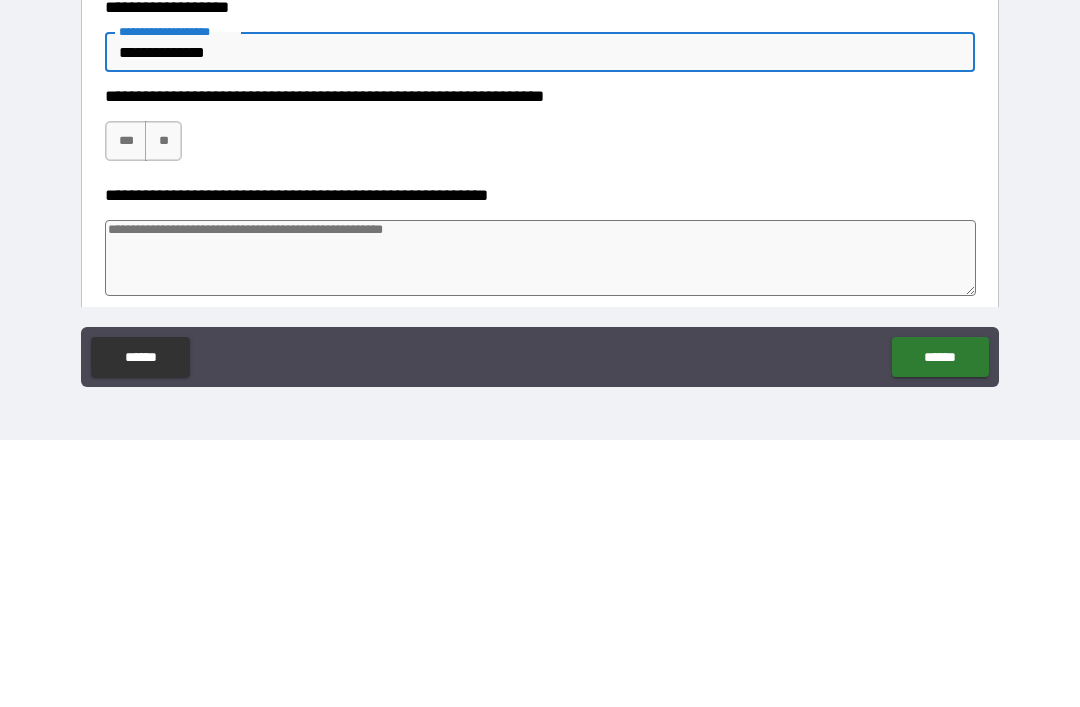 scroll, scrollTop: 445, scrollLeft: 0, axis: vertical 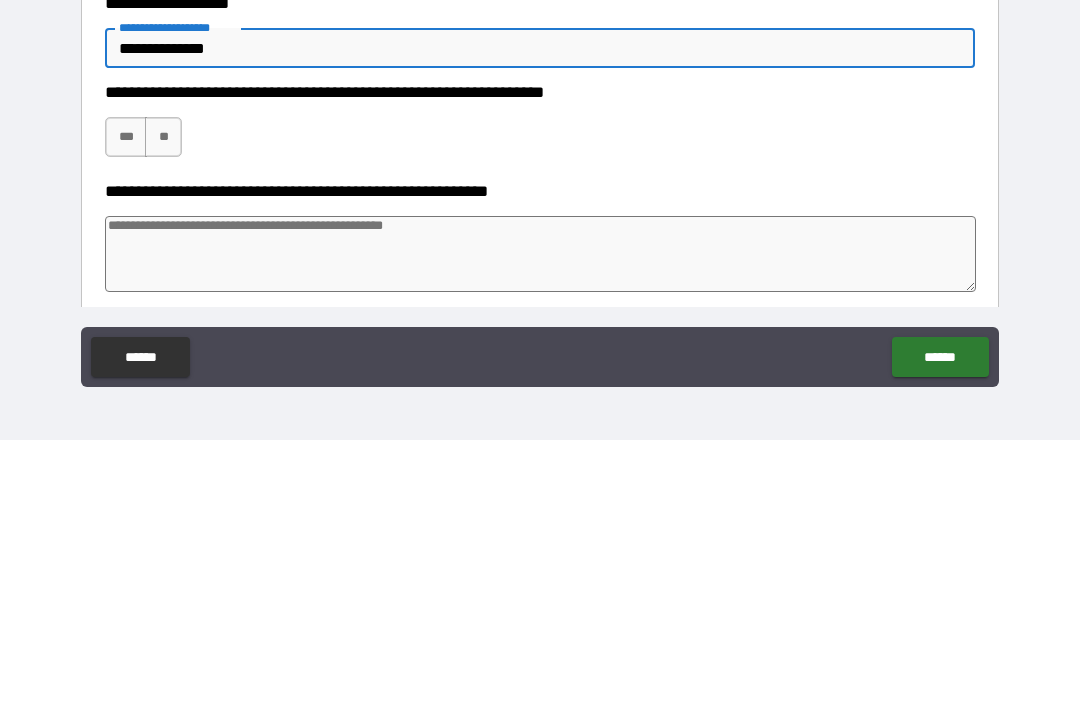 click on "**" at bounding box center (163, 404) 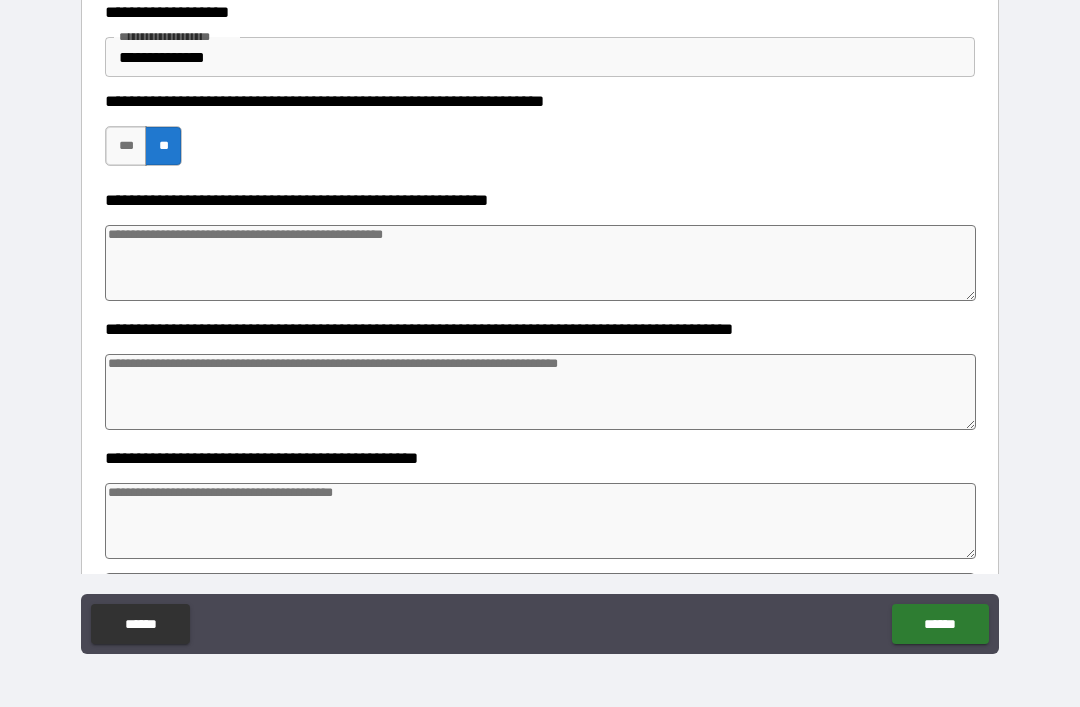 scroll, scrollTop: 704, scrollLeft: 0, axis: vertical 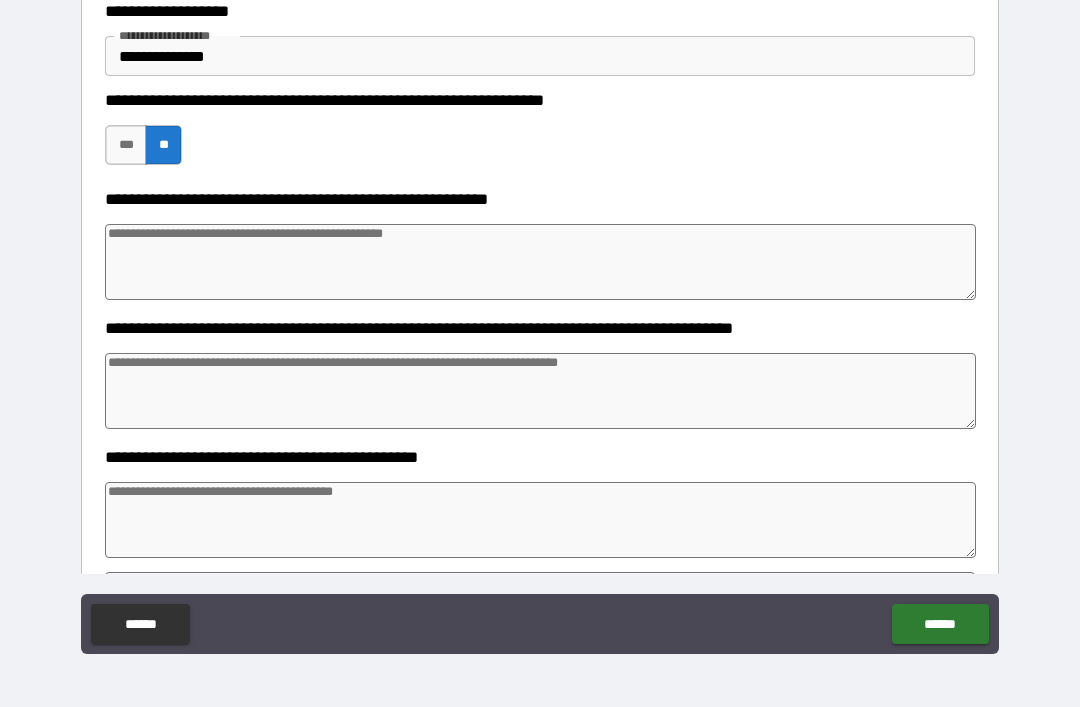 click at bounding box center [540, 262] 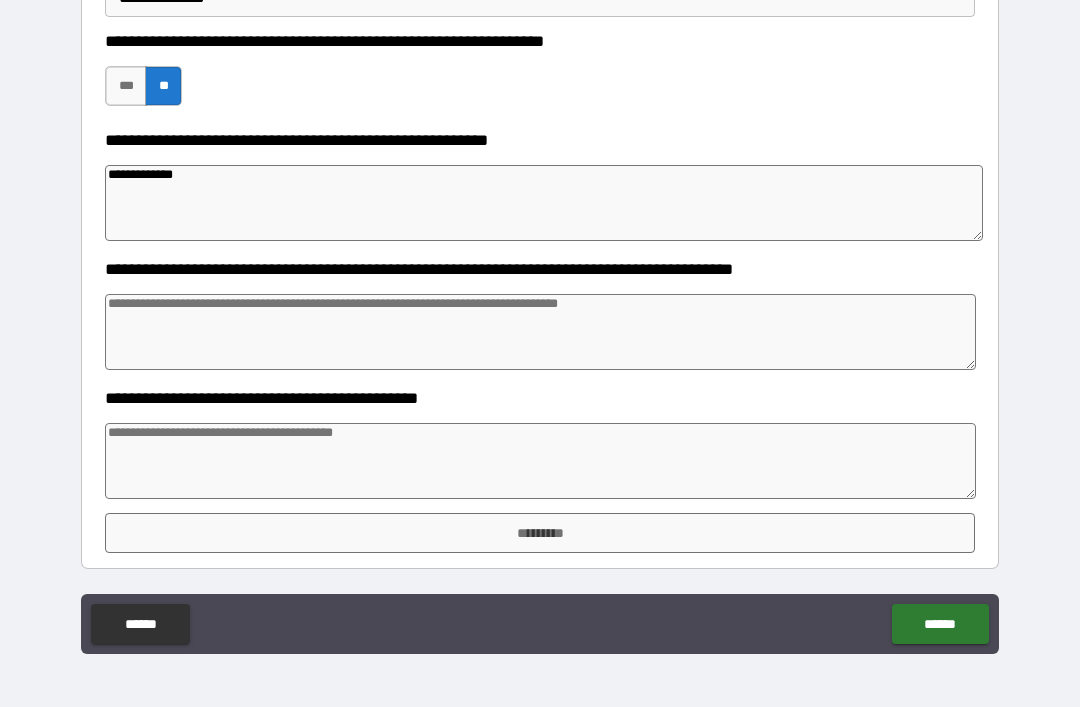scroll, scrollTop: 763, scrollLeft: 0, axis: vertical 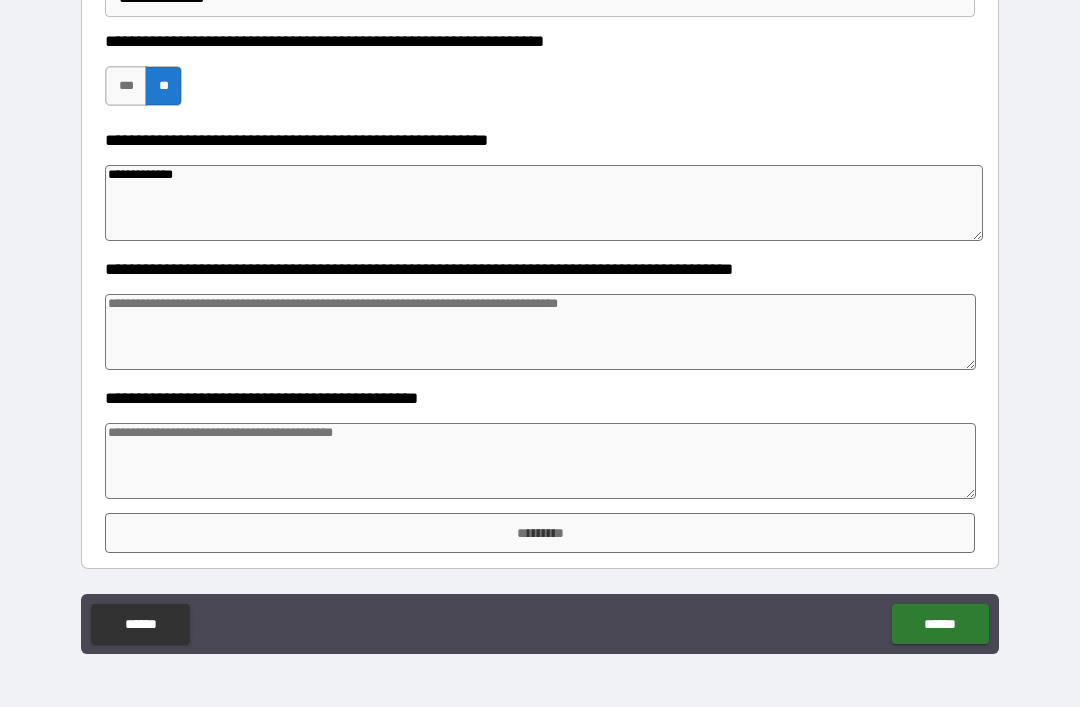 click at bounding box center [540, 461] 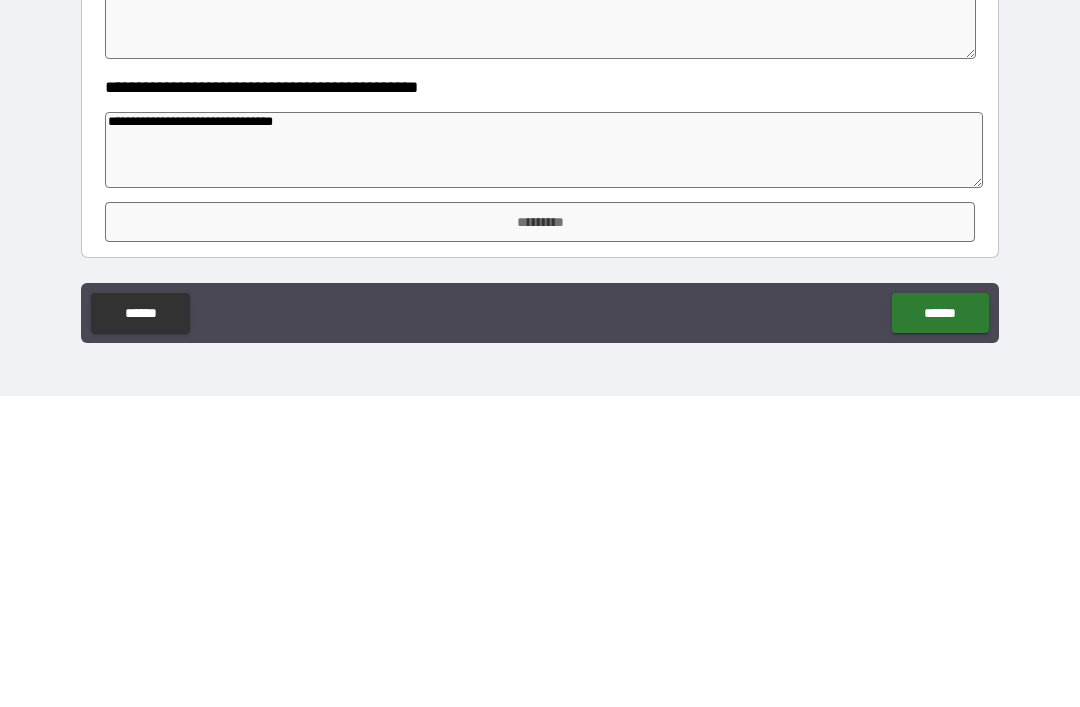 click on "*********" at bounding box center (540, 533) 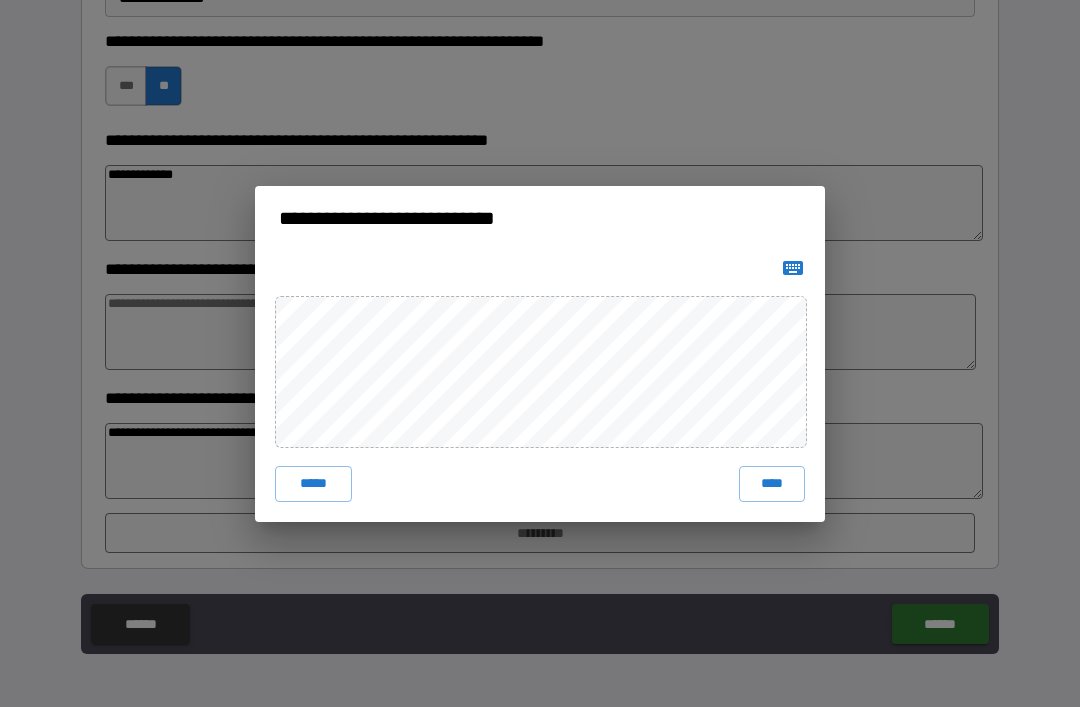click on "****" at bounding box center [772, 484] 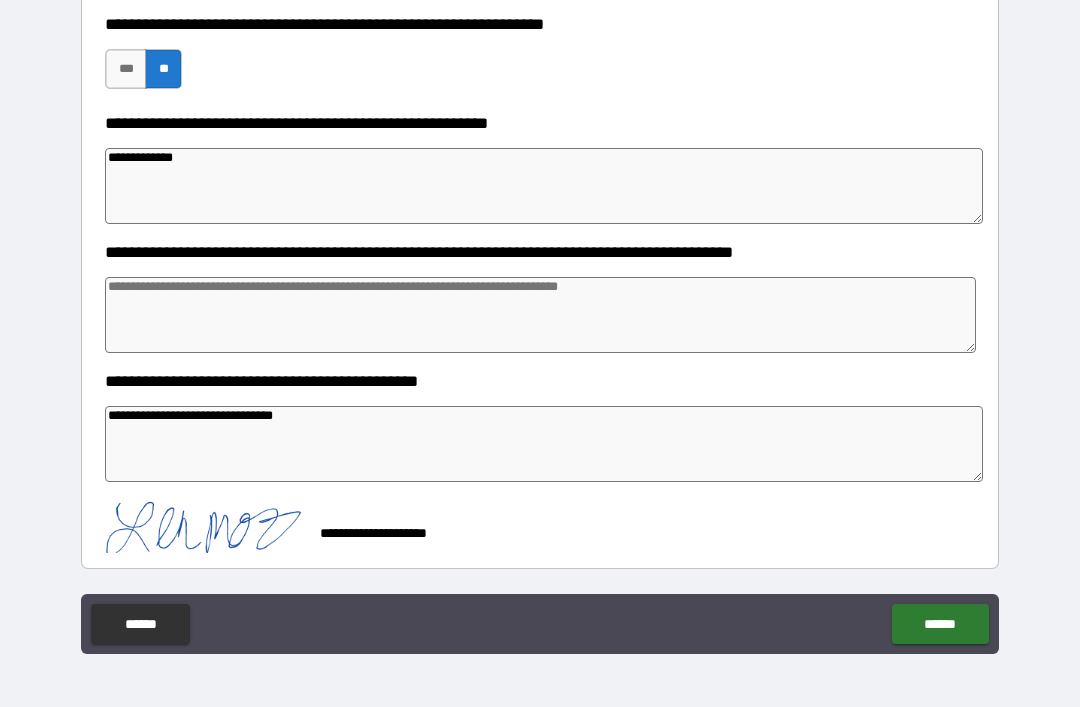 scroll, scrollTop: 780, scrollLeft: 0, axis: vertical 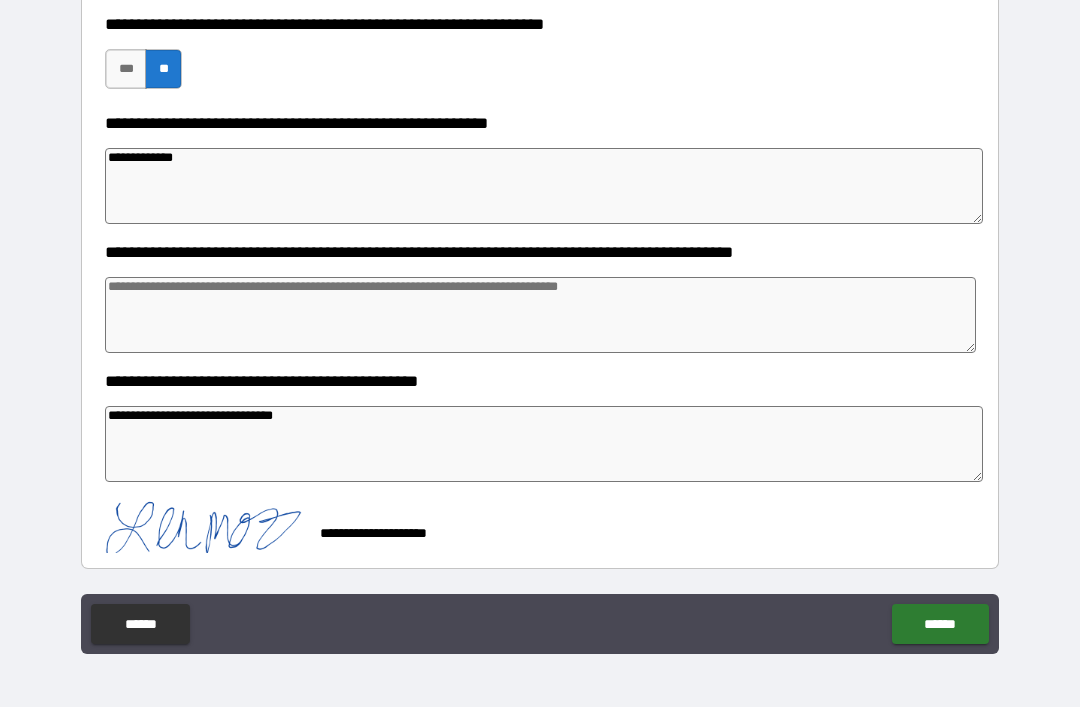 click on "******" at bounding box center (940, 624) 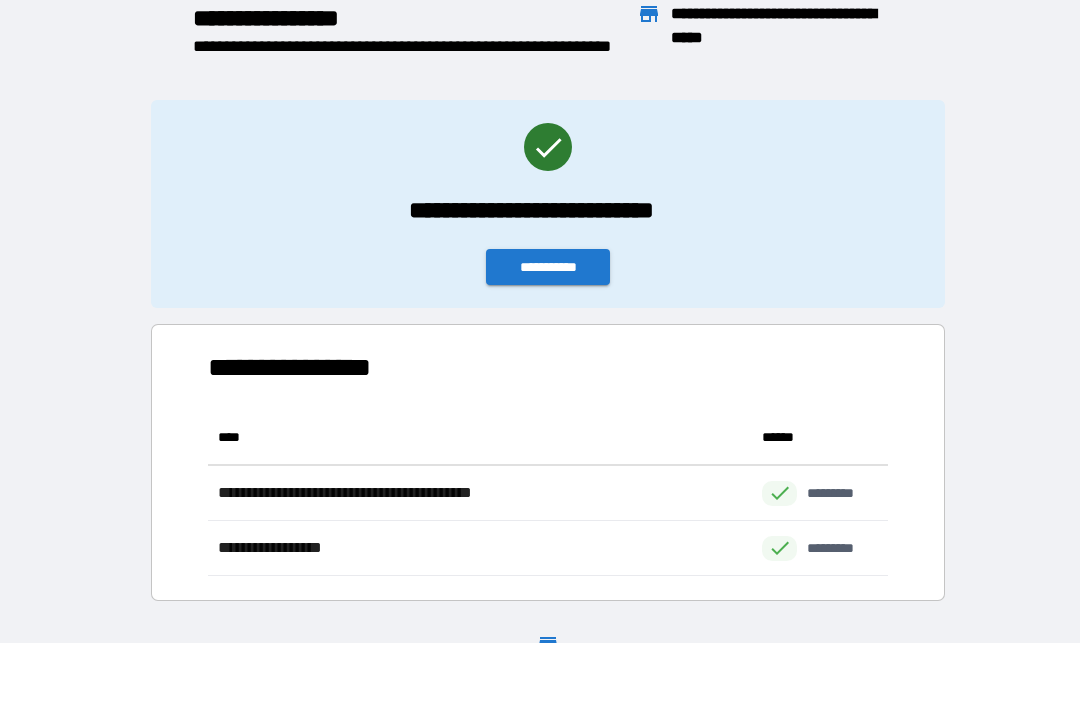 scroll, scrollTop: 166, scrollLeft: 680, axis: both 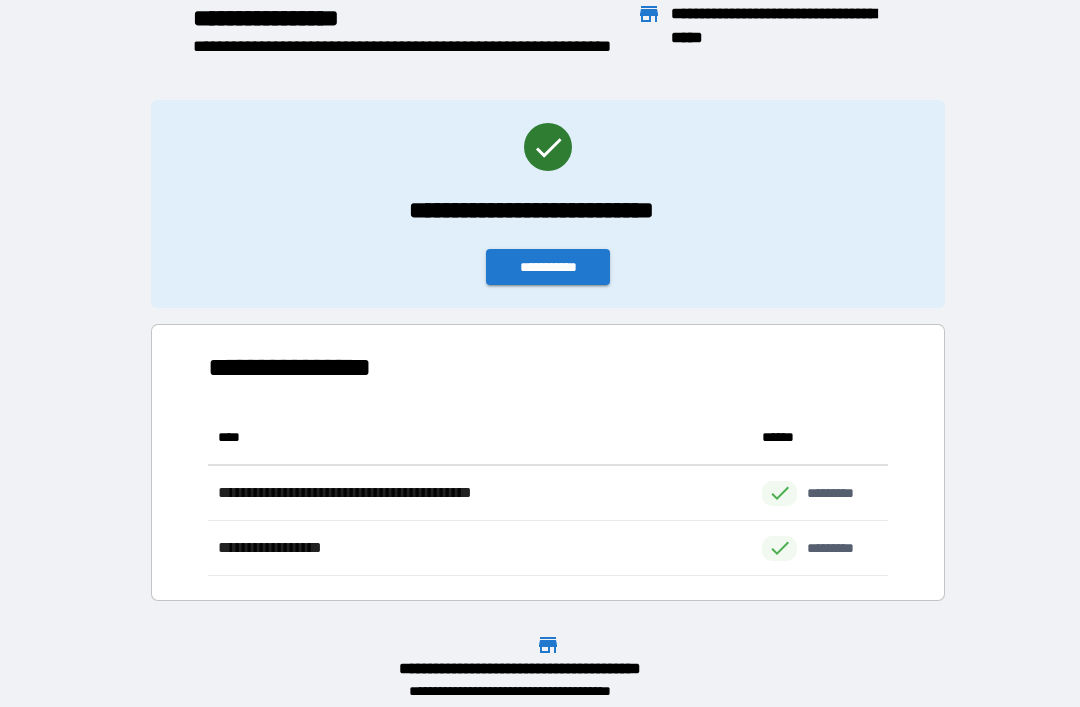 click on "**********" at bounding box center (548, 267) 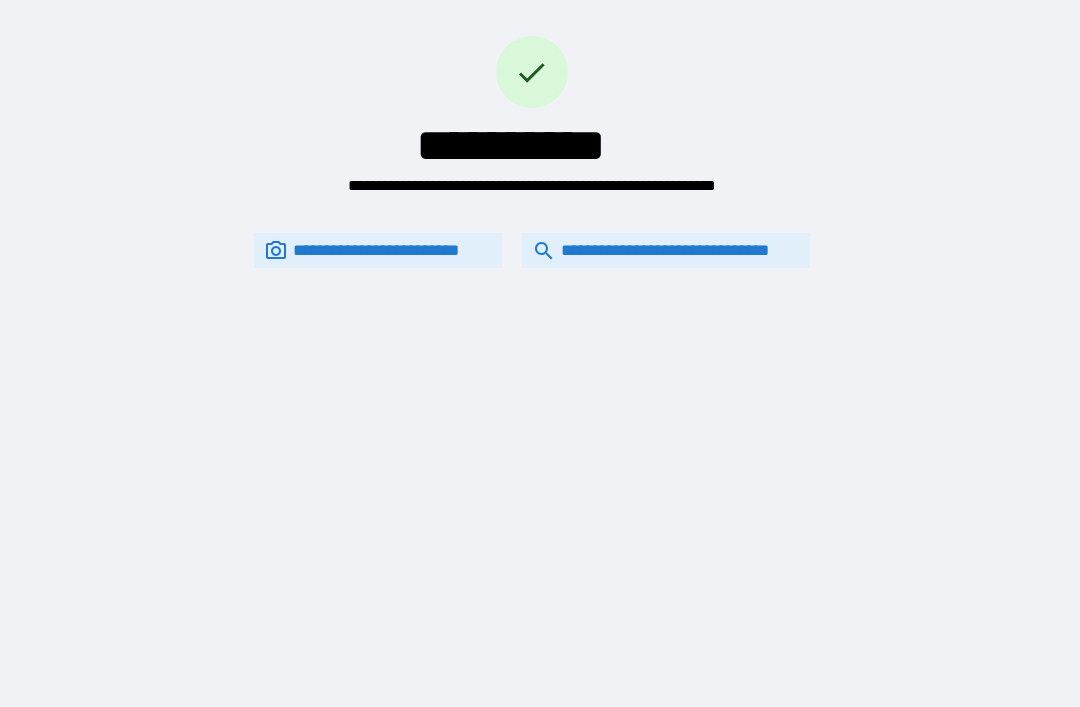 click on "**********" at bounding box center (532, 250) 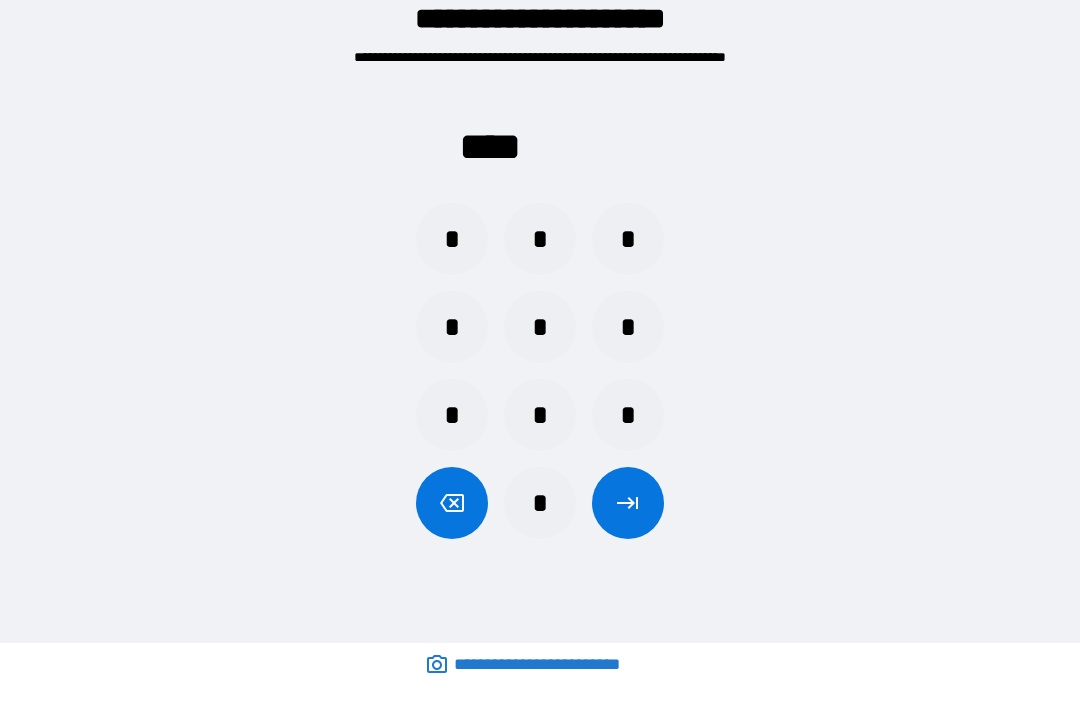 click on "*" at bounding box center (540, 503) 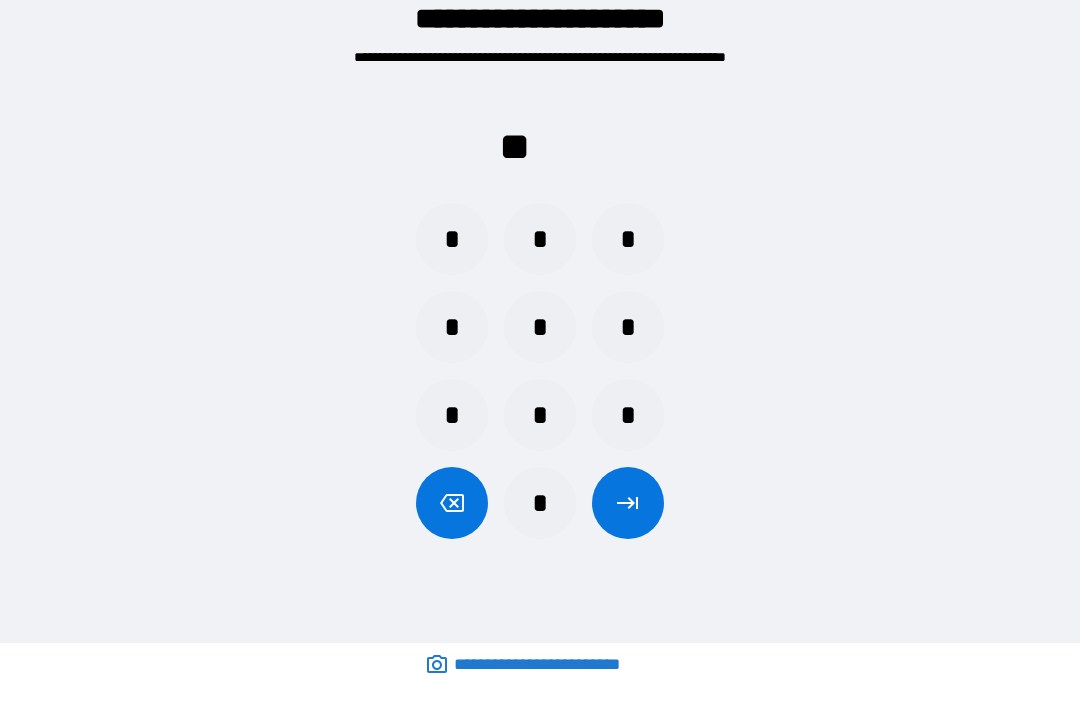 click on "*" at bounding box center [452, 327] 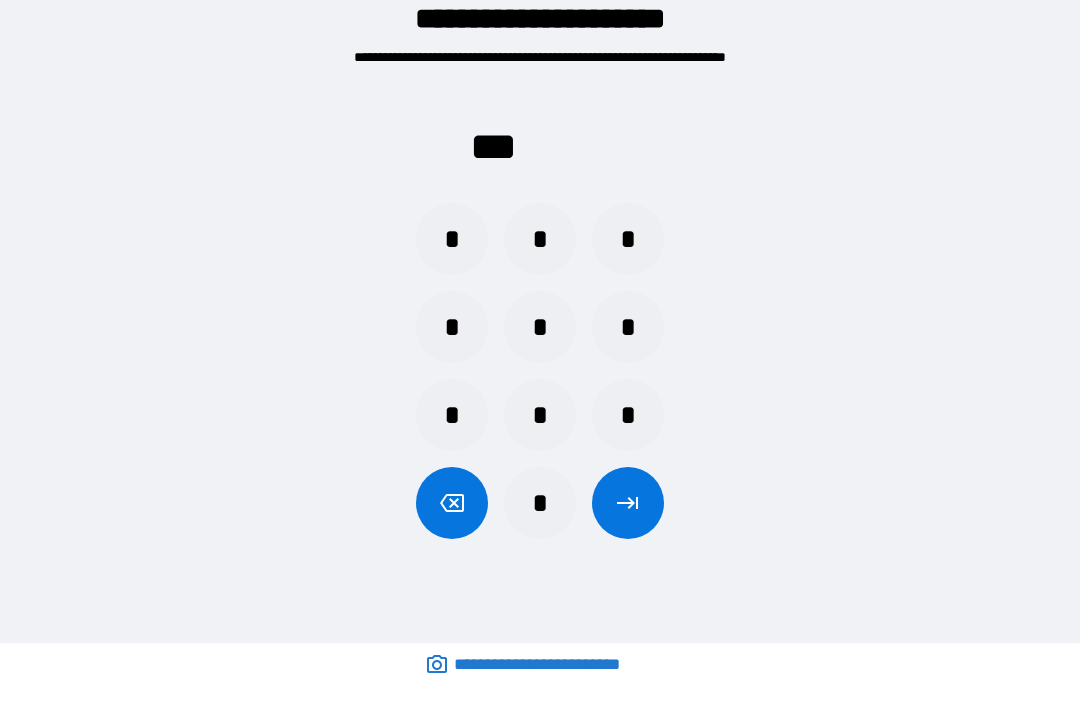 click on "* * *" at bounding box center [540, 239] 